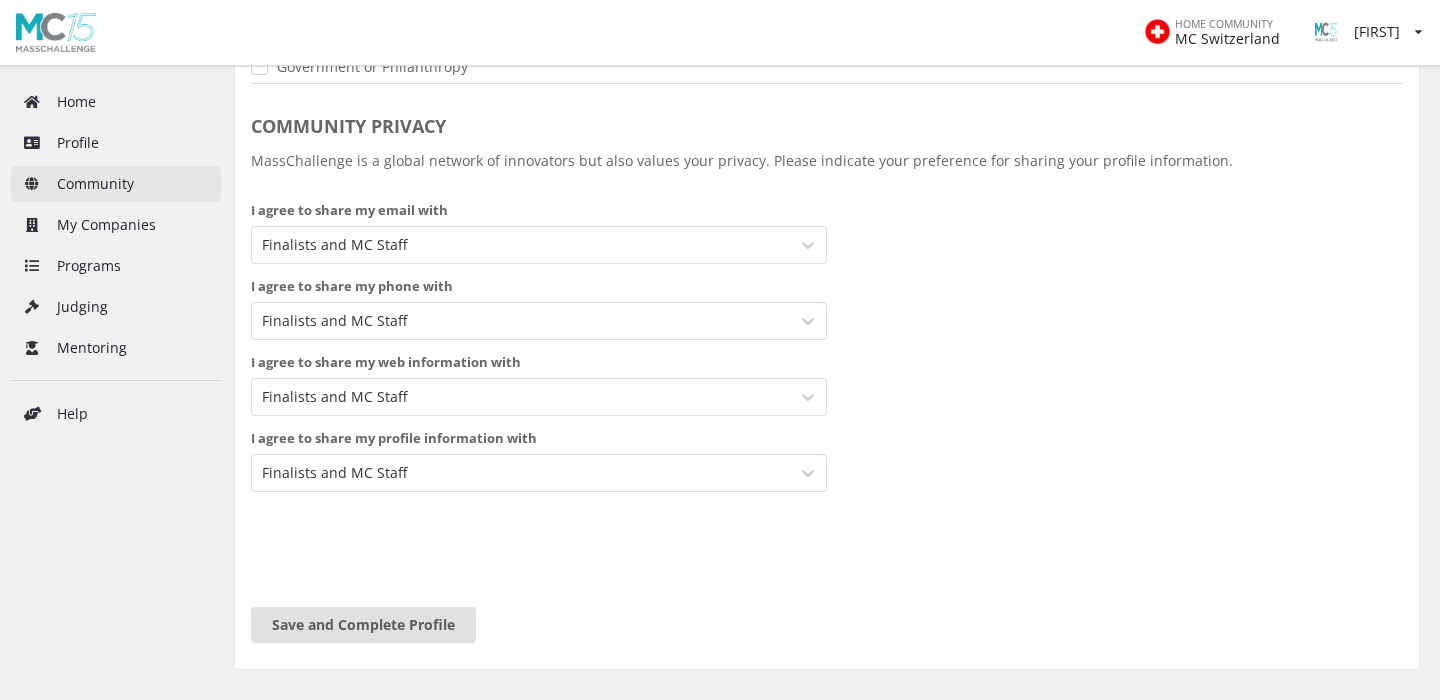 scroll, scrollTop: 800, scrollLeft: 0, axis: vertical 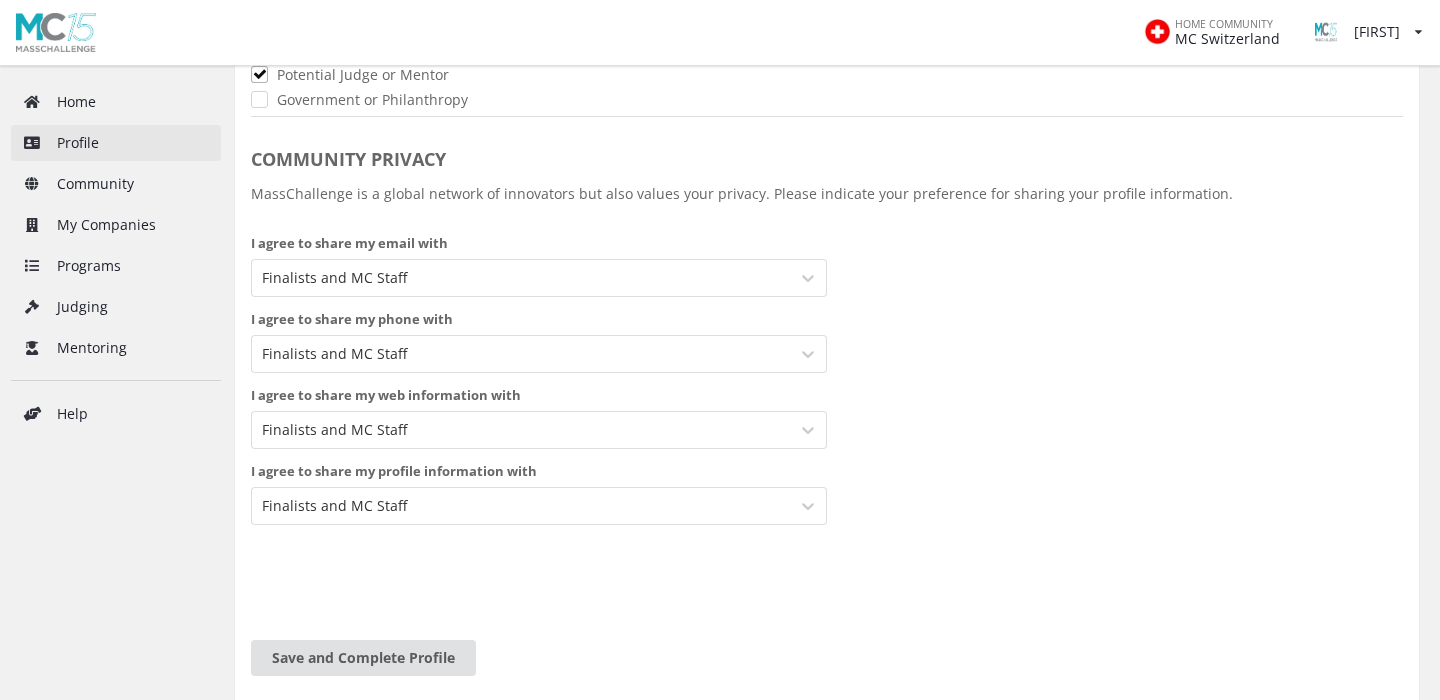 click on "Profile" at bounding box center [116, 143] 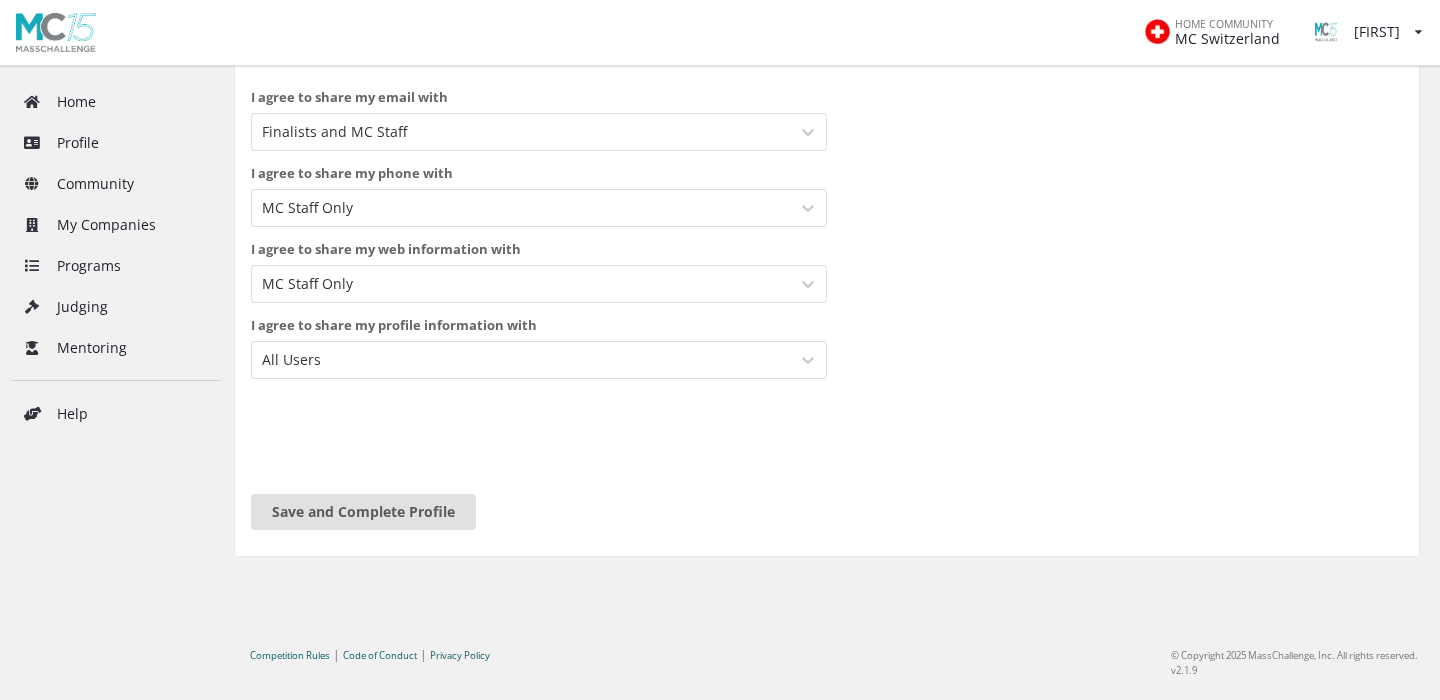 scroll, scrollTop: 974, scrollLeft: 0, axis: vertical 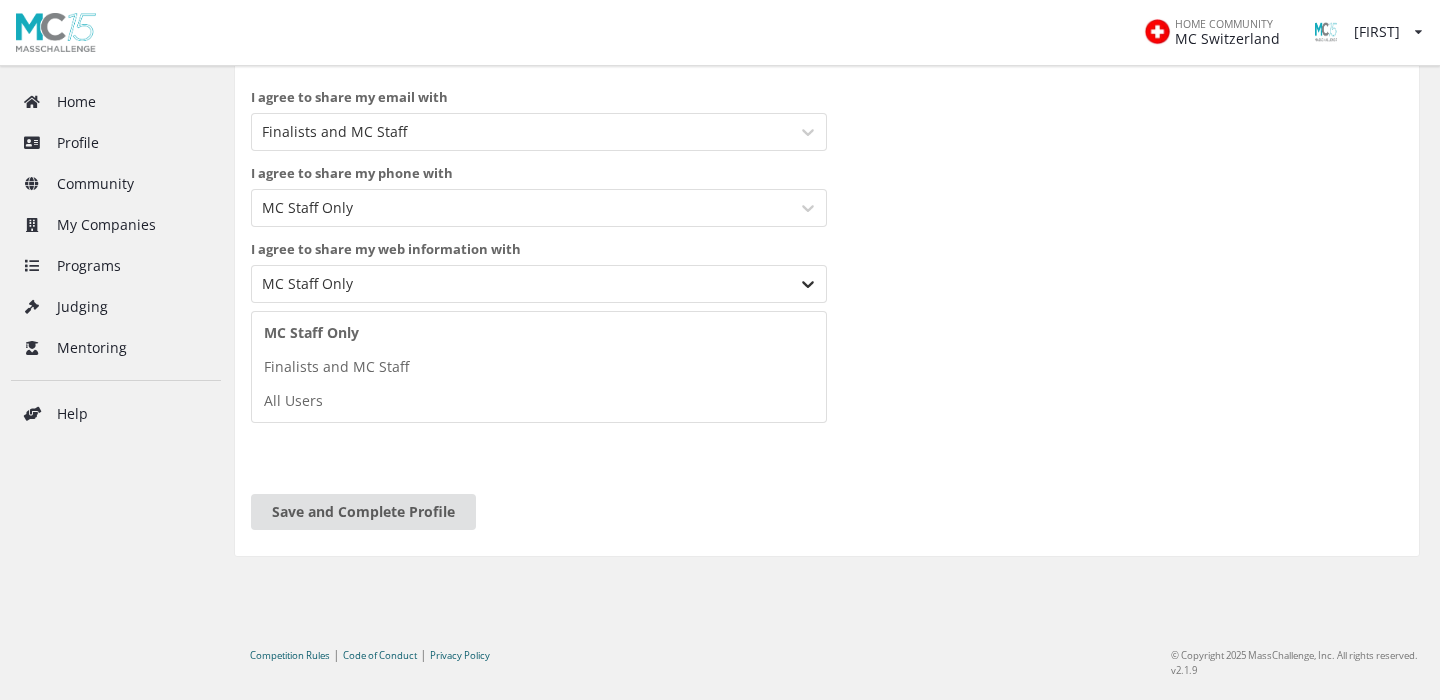 click at bounding box center [808, 284] 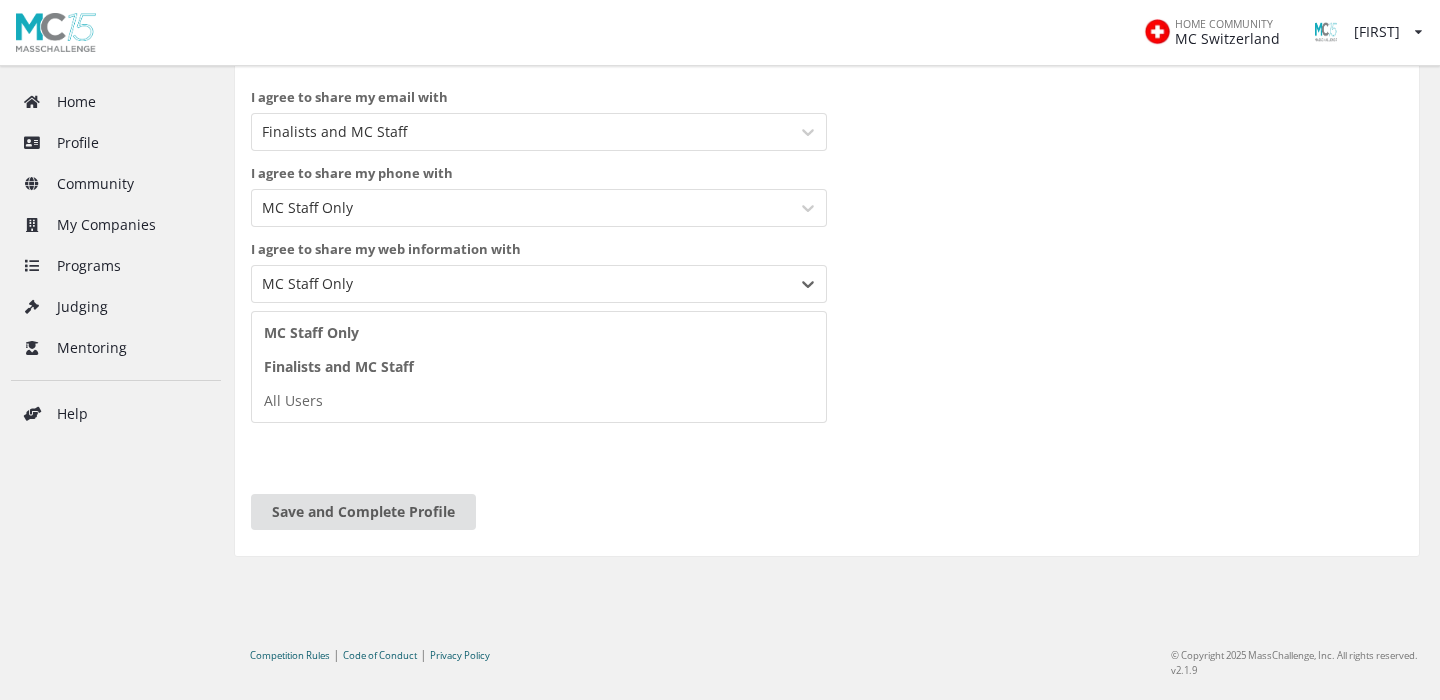 click on "Finalists and MC Staff" at bounding box center [539, 367] 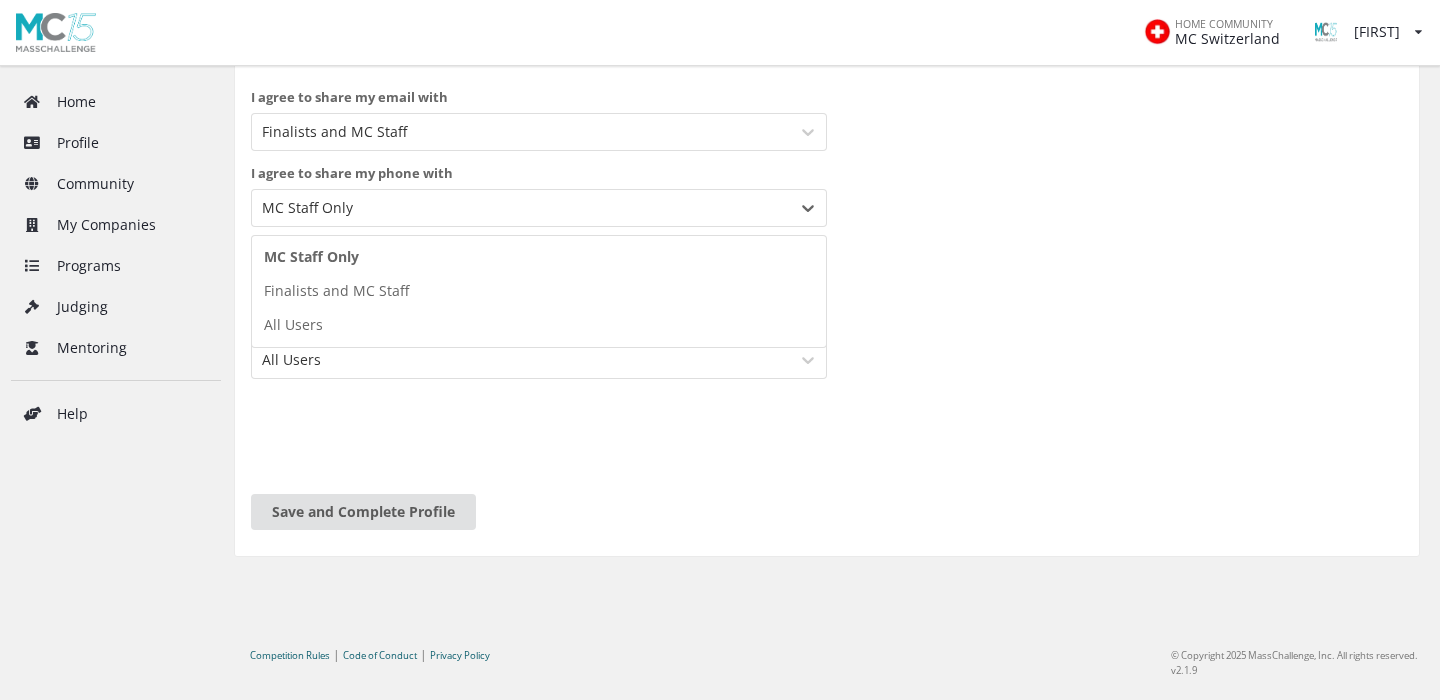 click at bounding box center (521, 208) 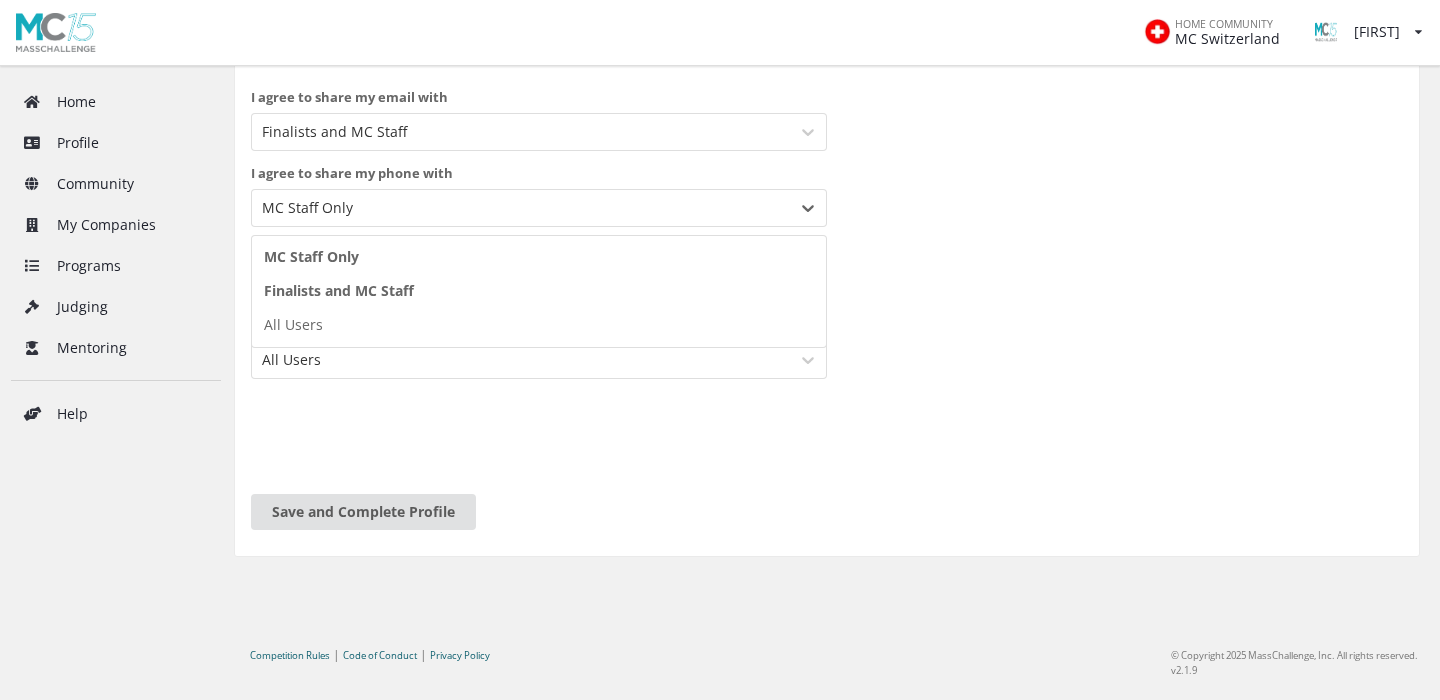 click on "Finalists and MC Staff" at bounding box center [539, 291] 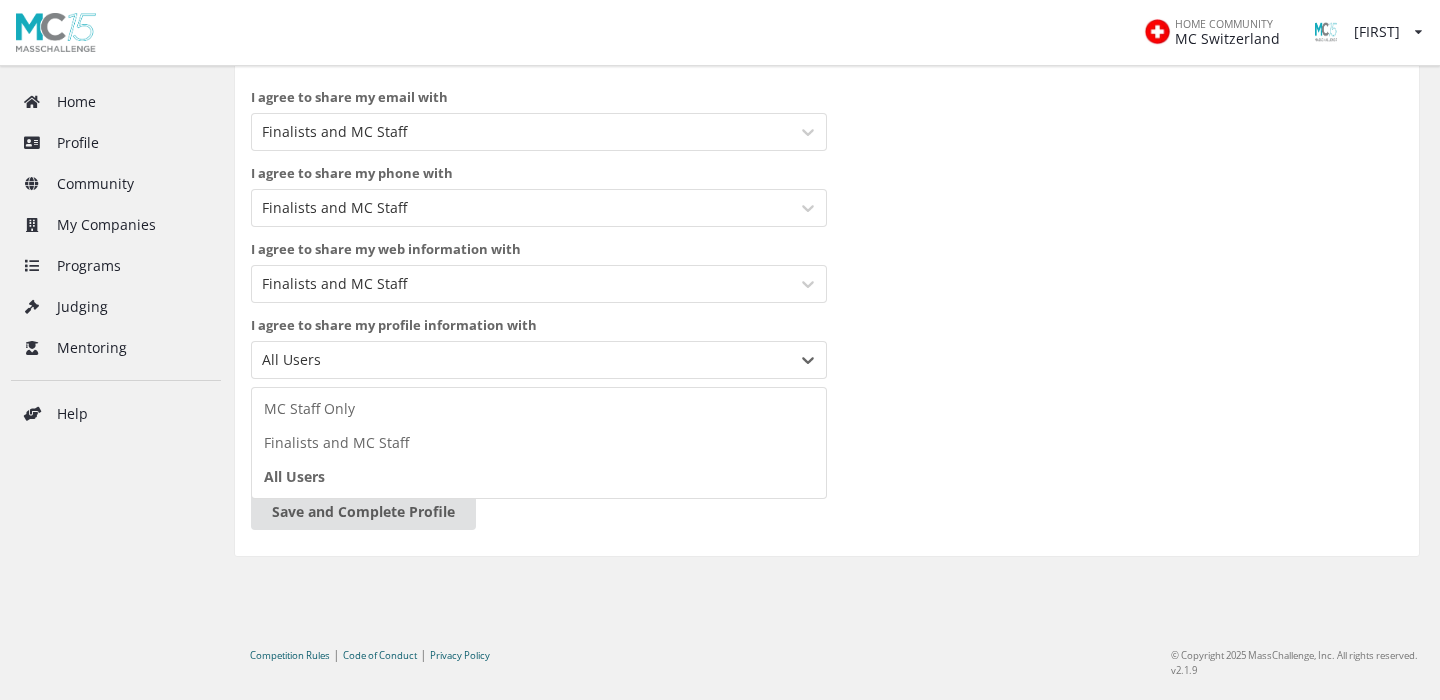 click at bounding box center [521, 360] 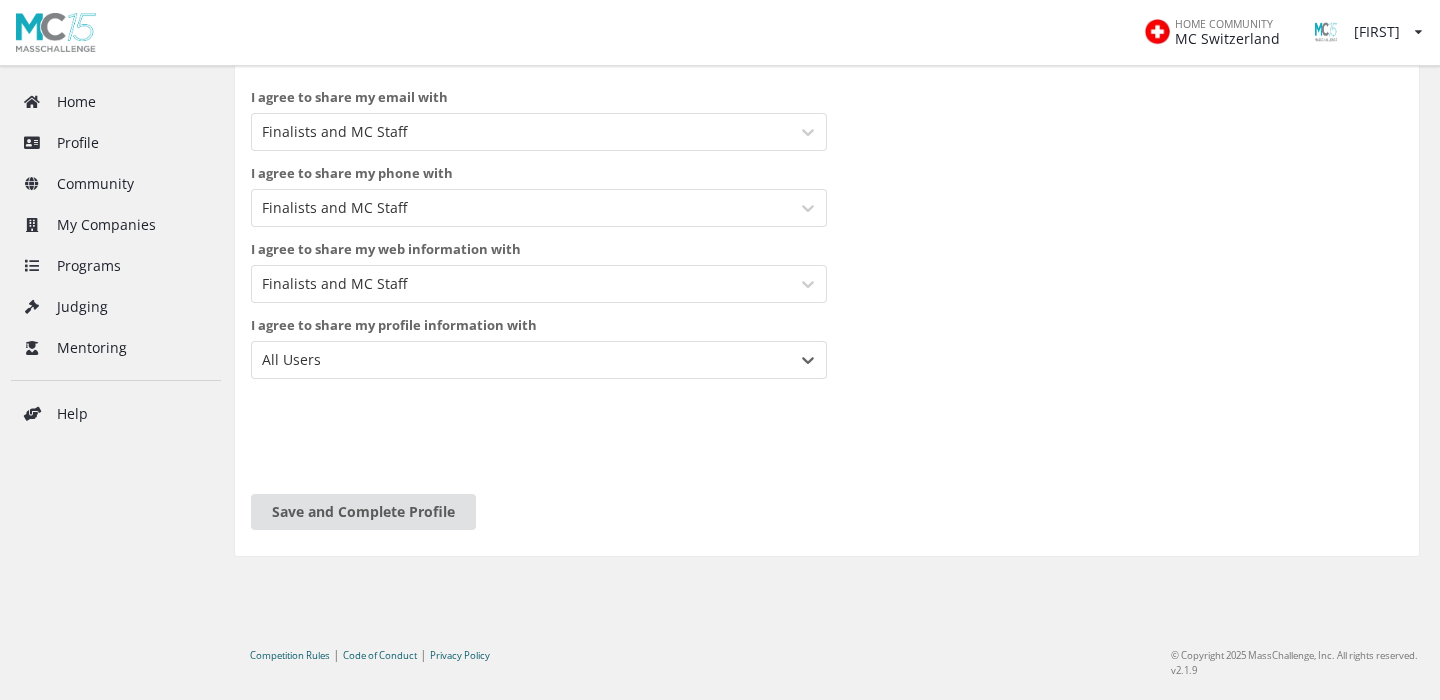 click at bounding box center (521, 360) 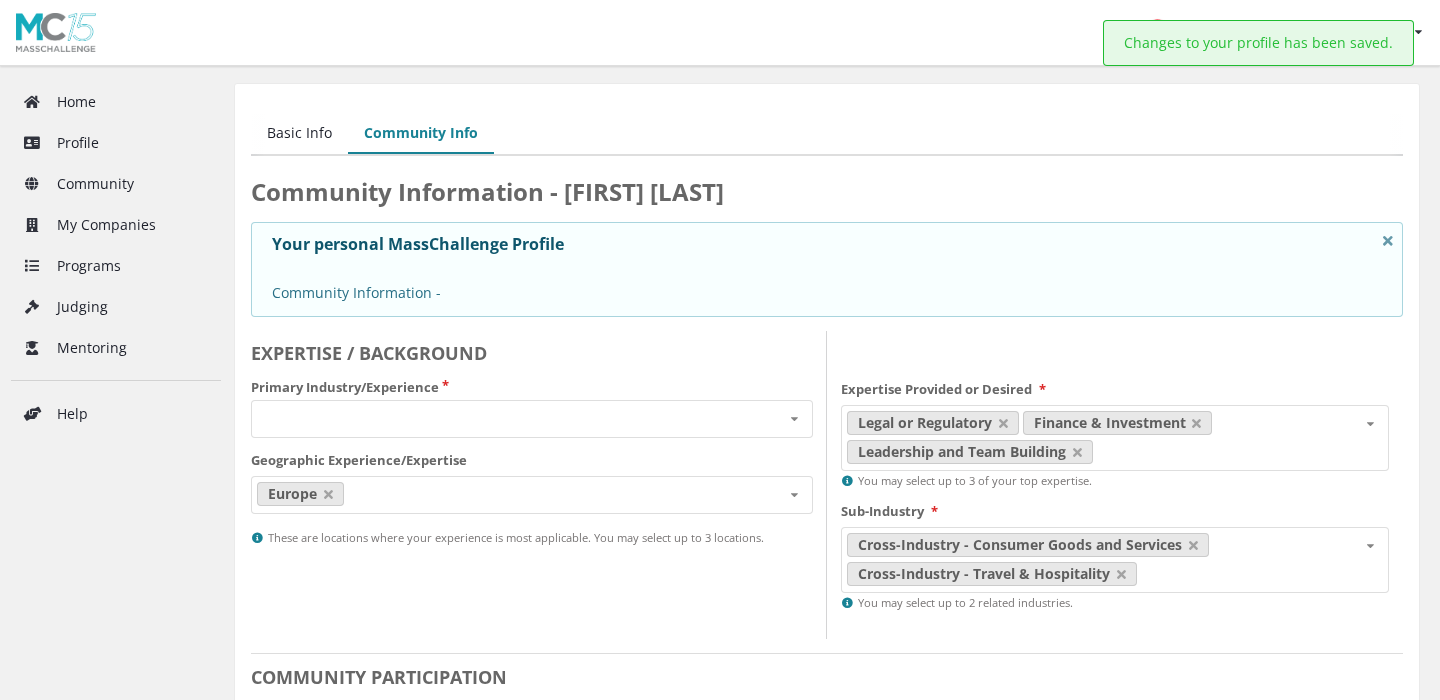 scroll, scrollTop: 0, scrollLeft: 0, axis: both 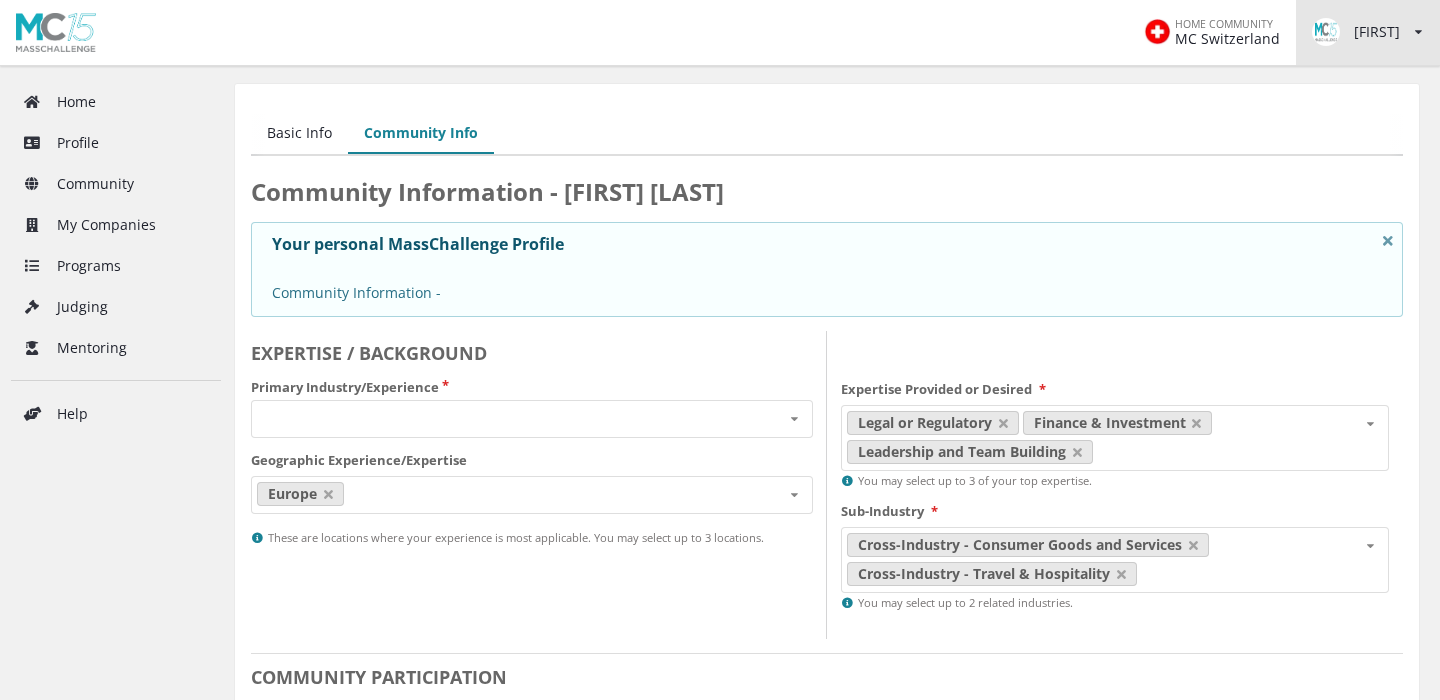 click on "Carole
View/edit profile
Change password
Log out" at bounding box center (1368, 32) 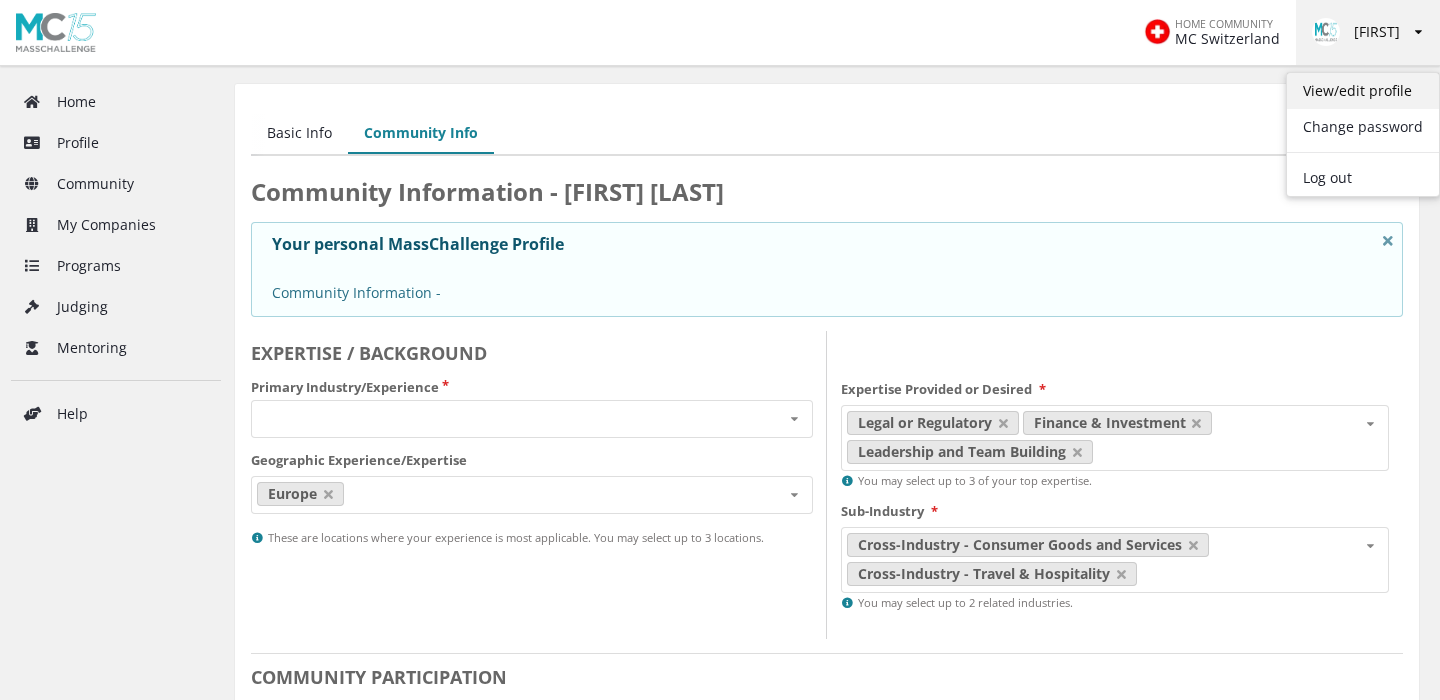 click on "View/edit profile" at bounding box center (1363, 91) 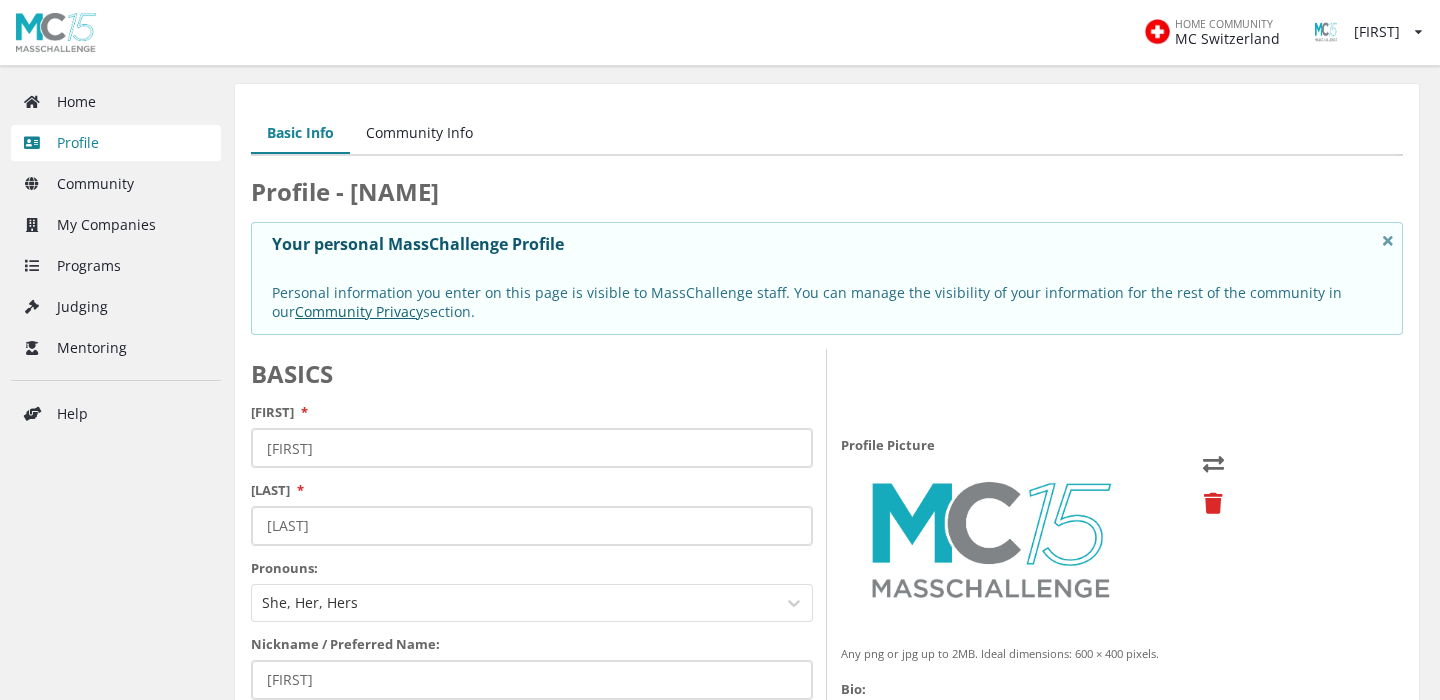 scroll, scrollTop: 0, scrollLeft: 0, axis: both 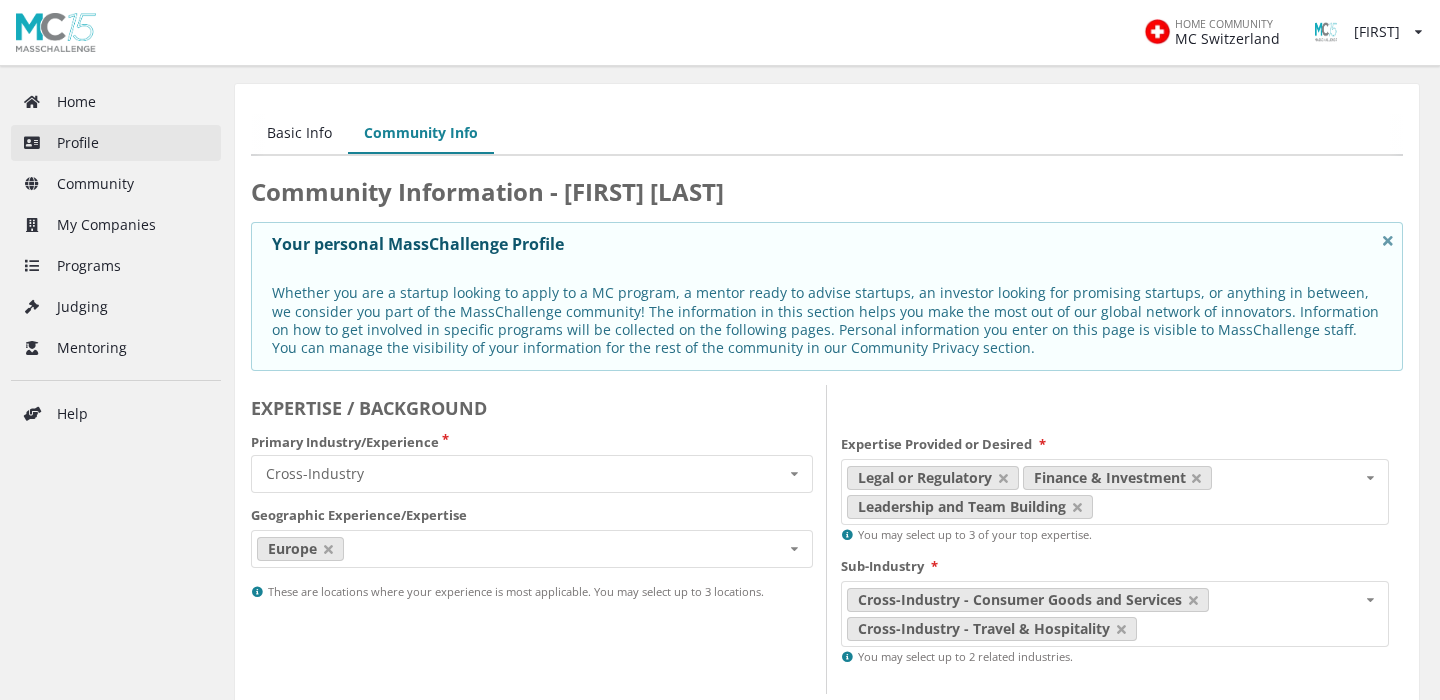 click on "Profile" at bounding box center (116, 143) 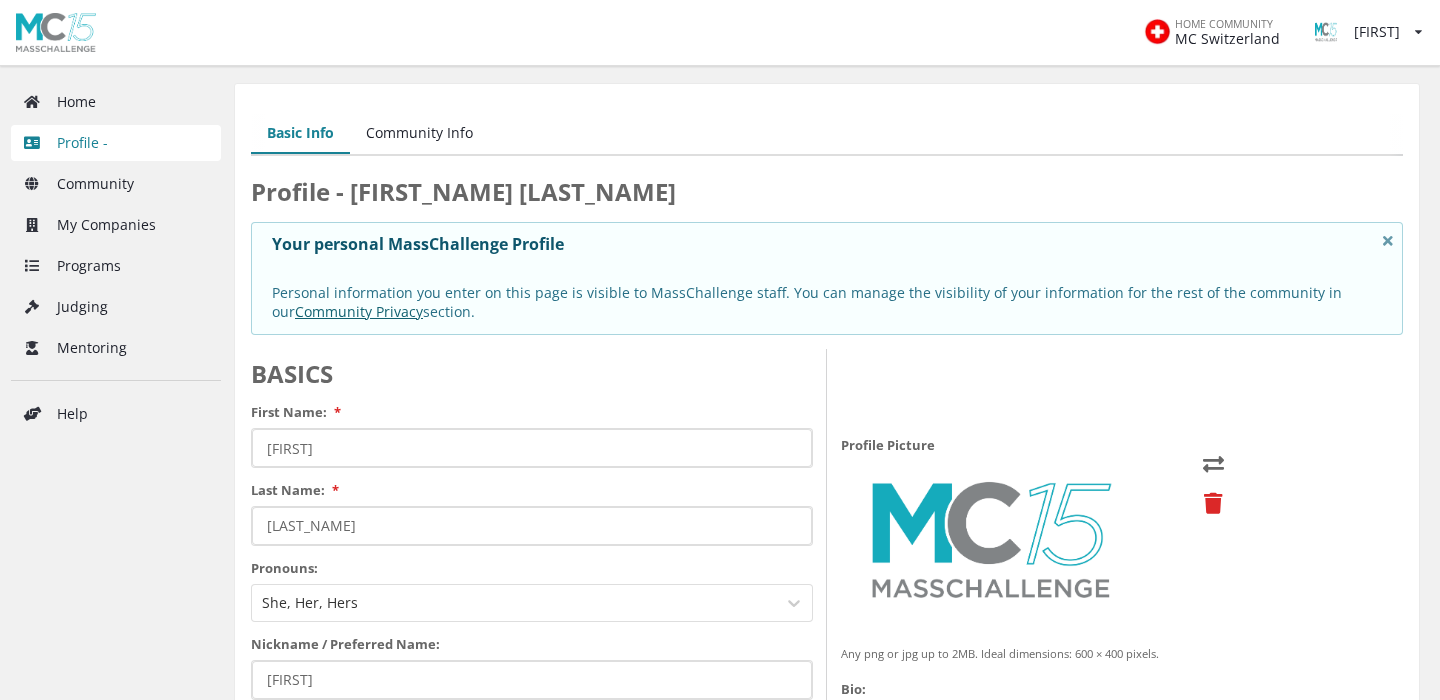 scroll, scrollTop: 0, scrollLeft: 0, axis: both 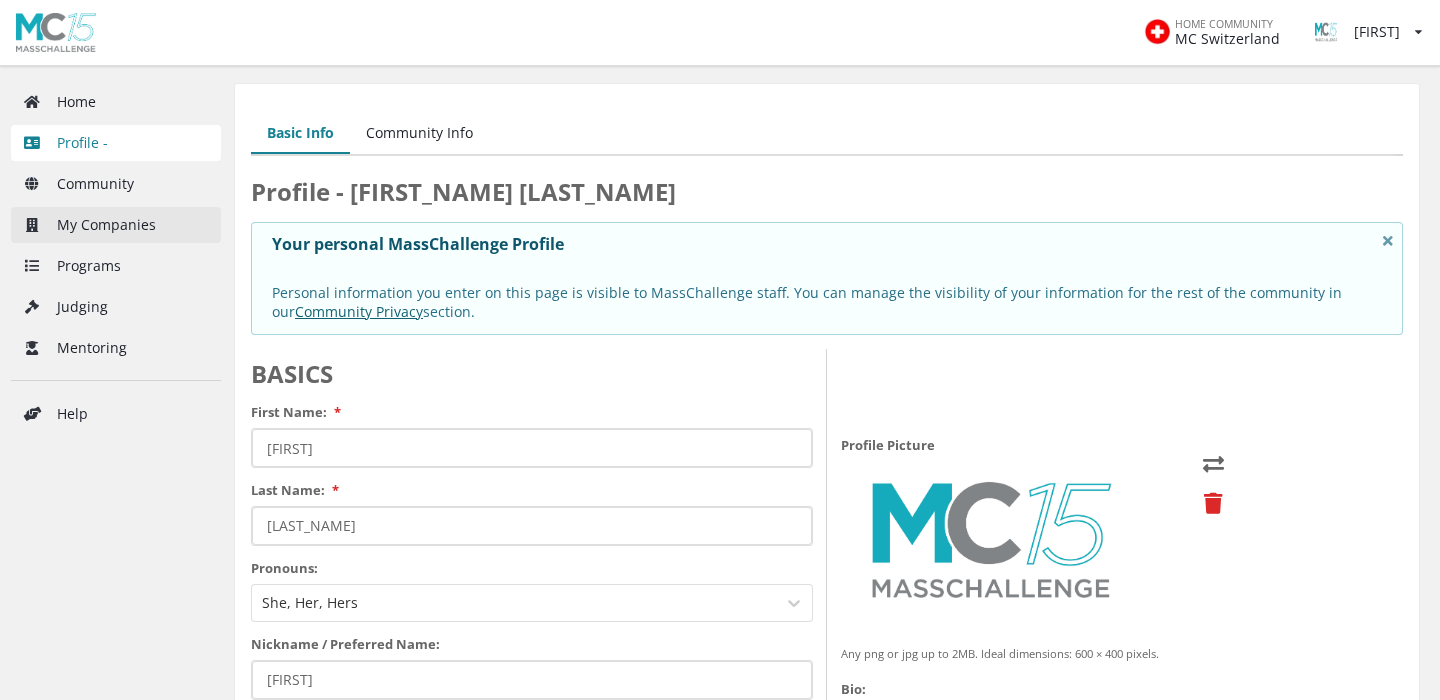 click on "My Companies" at bounding box center [116, 225] 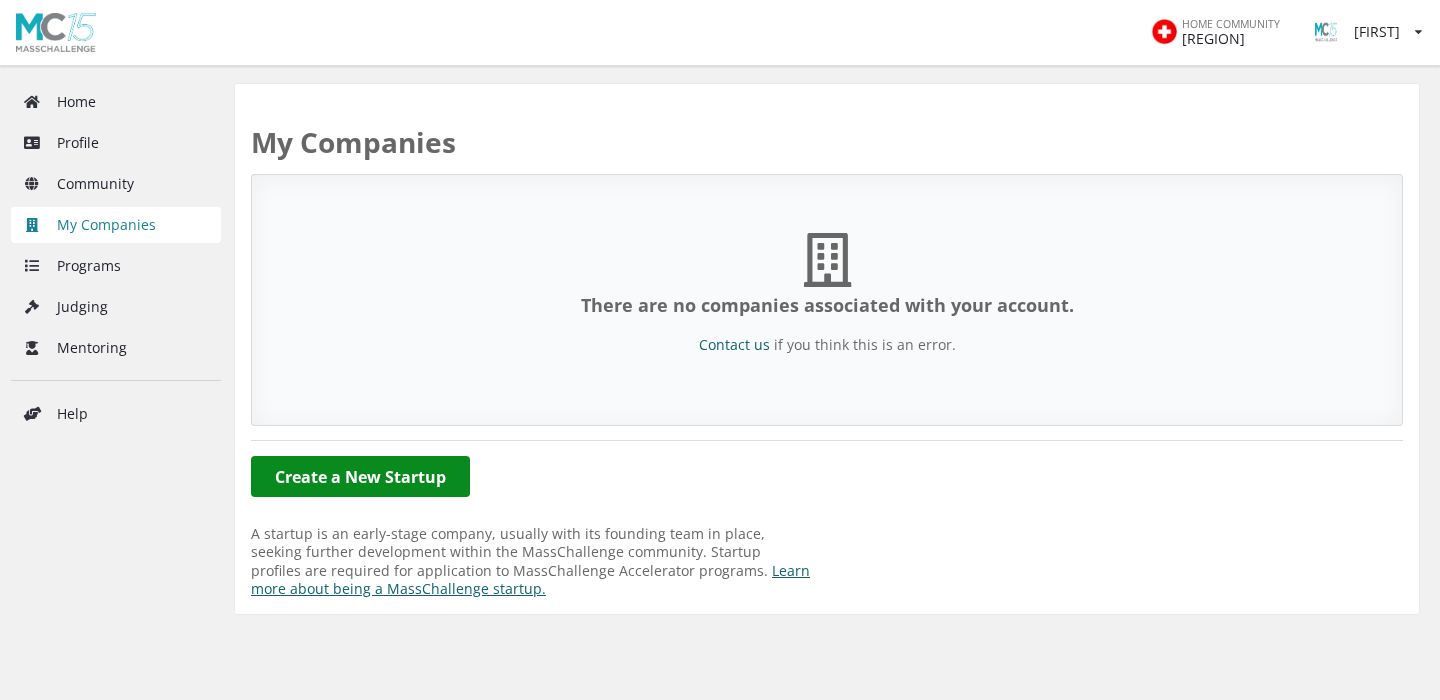 scroll, scrollTop: 0, scrollLeft: 0, axis: both 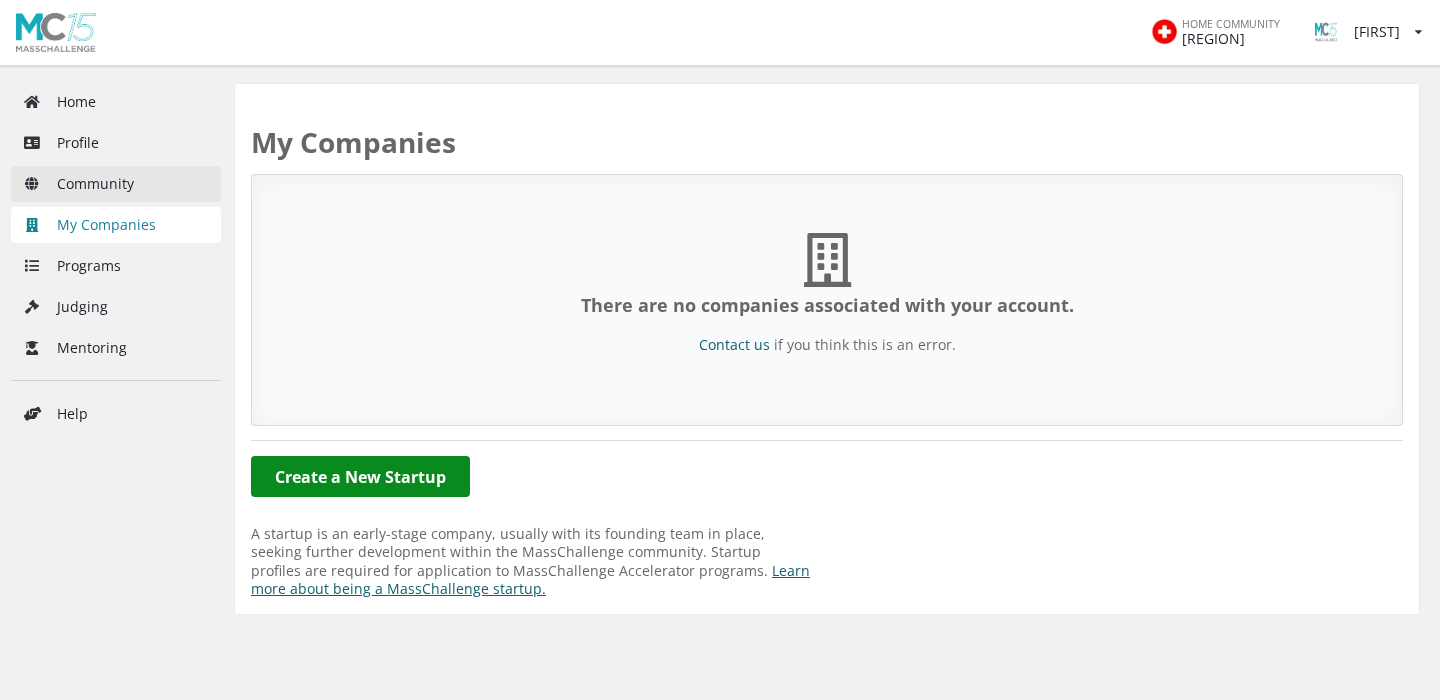 click on "Community" at bounding box center (116, 184) 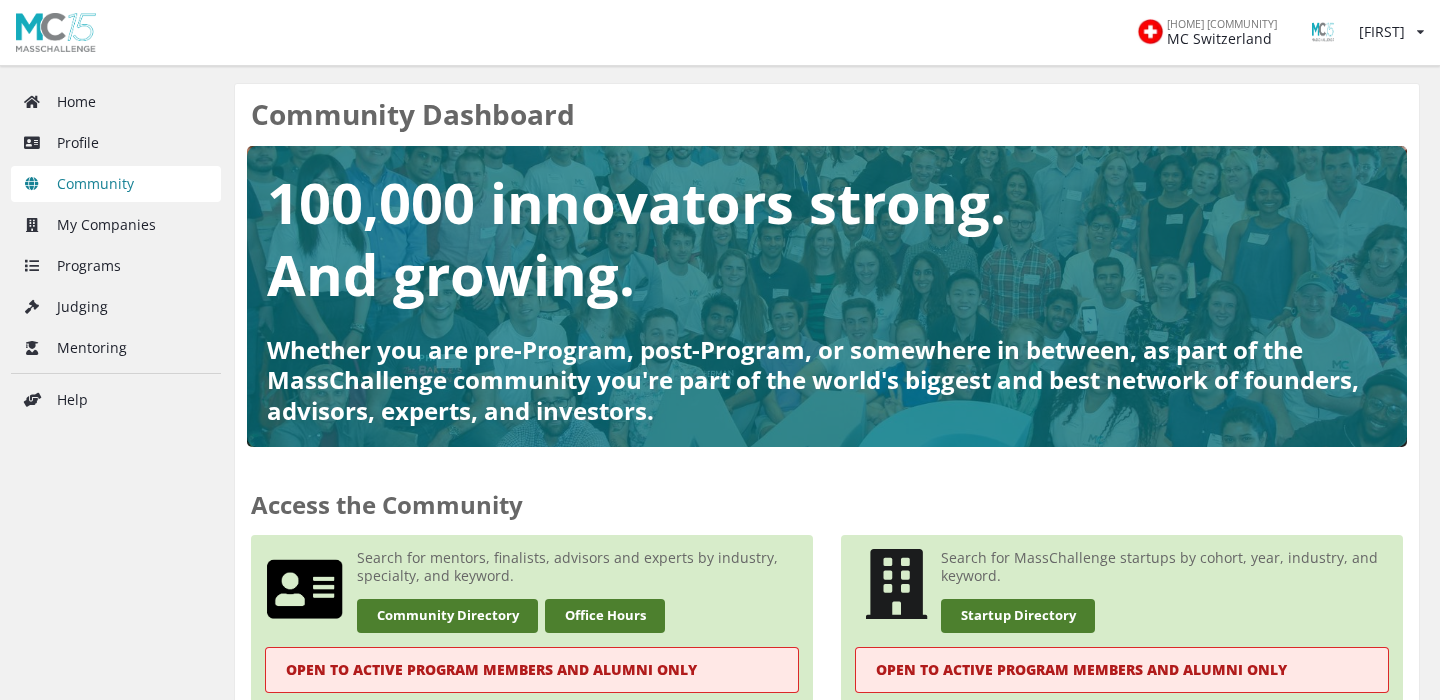 scroll, scrollTop: 0, scrollLeft: 0, axis: both 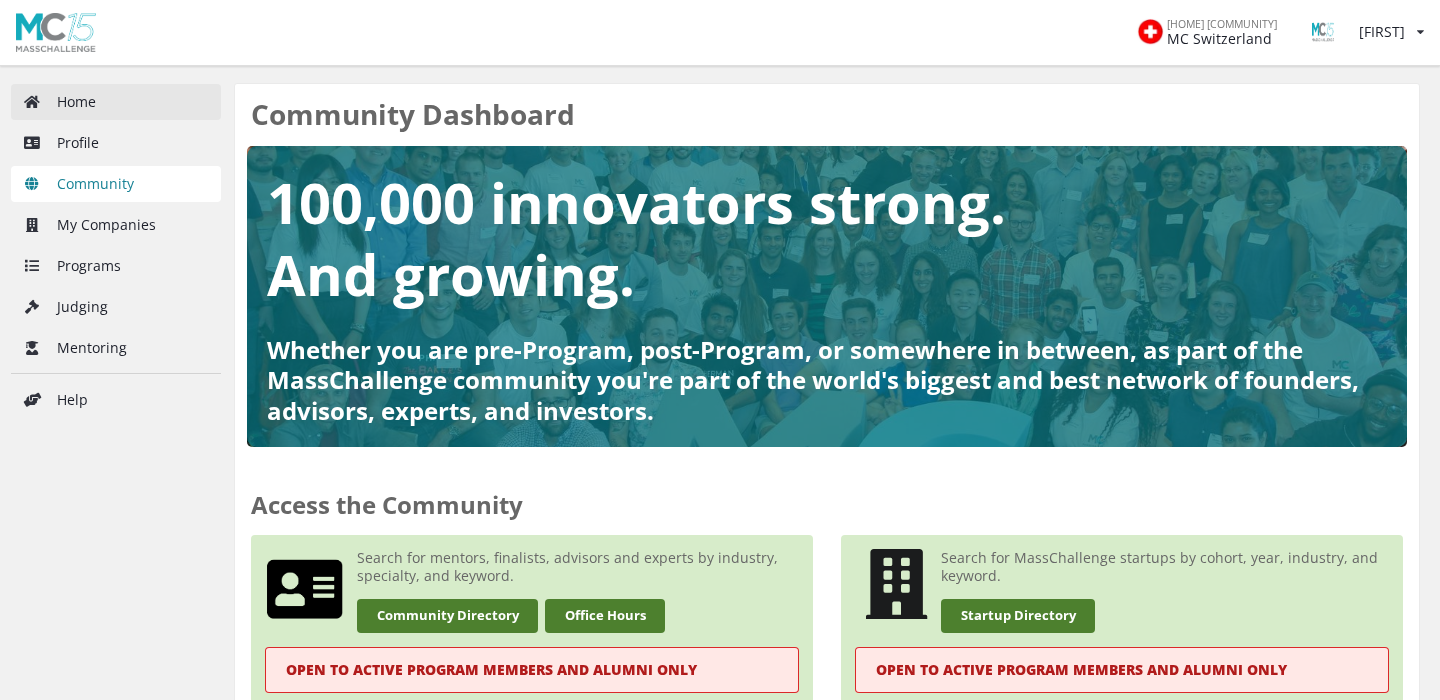 click on "Home" at bounding box center [116, 102] 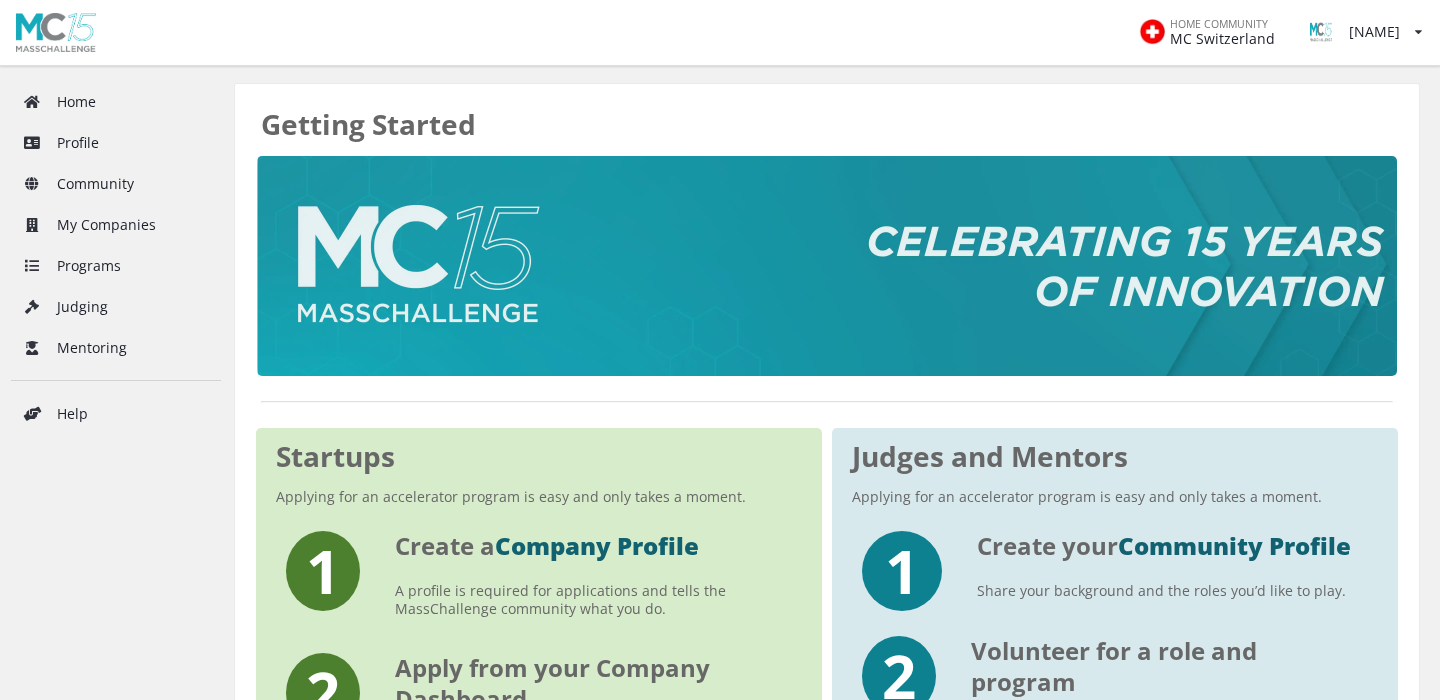 scroll, scrollTop: 0, scrollLeft: 0, axis: both 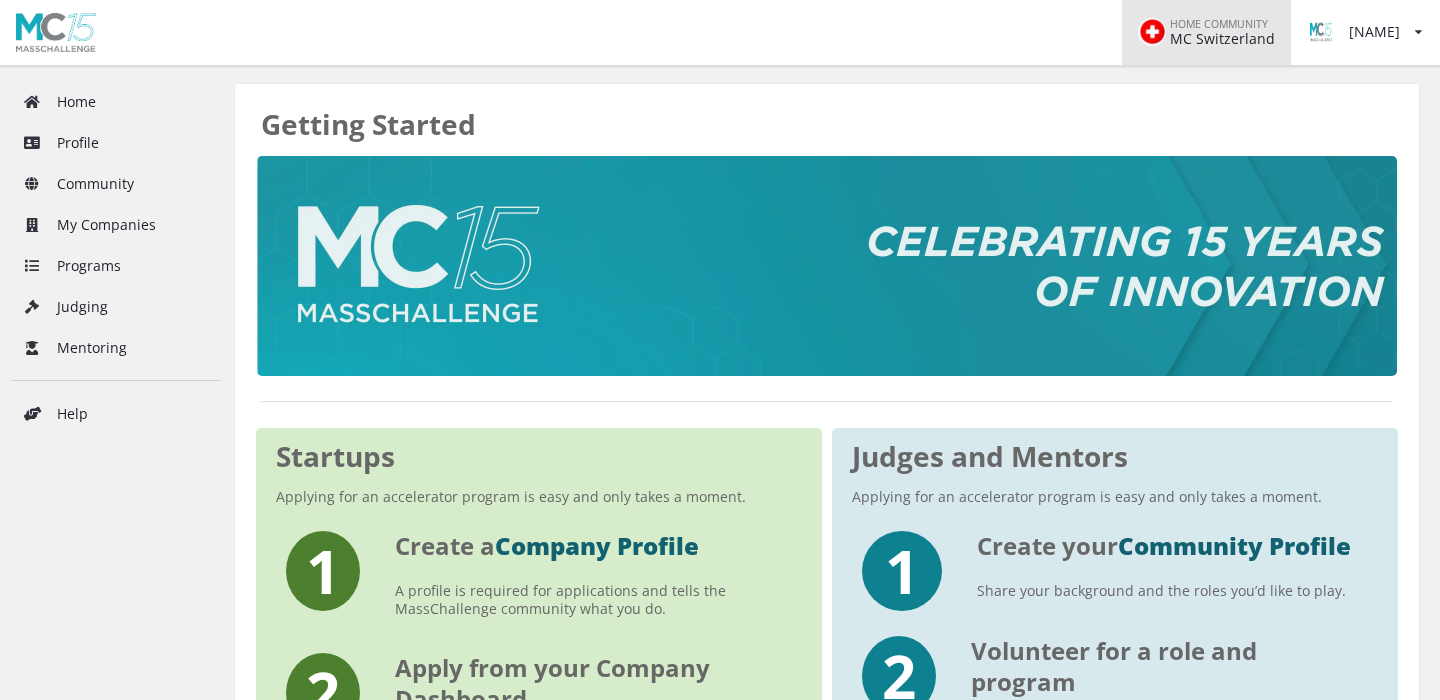 click on "MC Switzerland" at bounding box center (1233, 39) 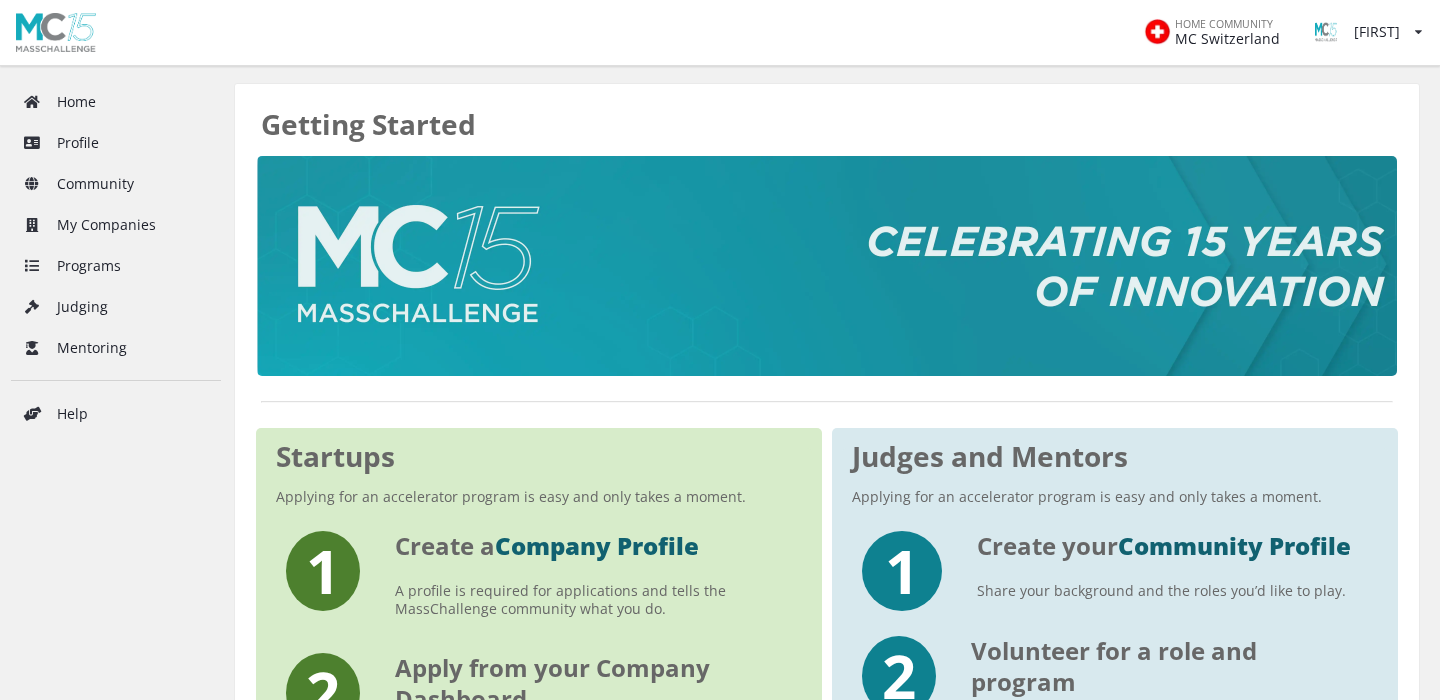 scroll, scrollTop: 0, scrollLeft: 0, axis: both 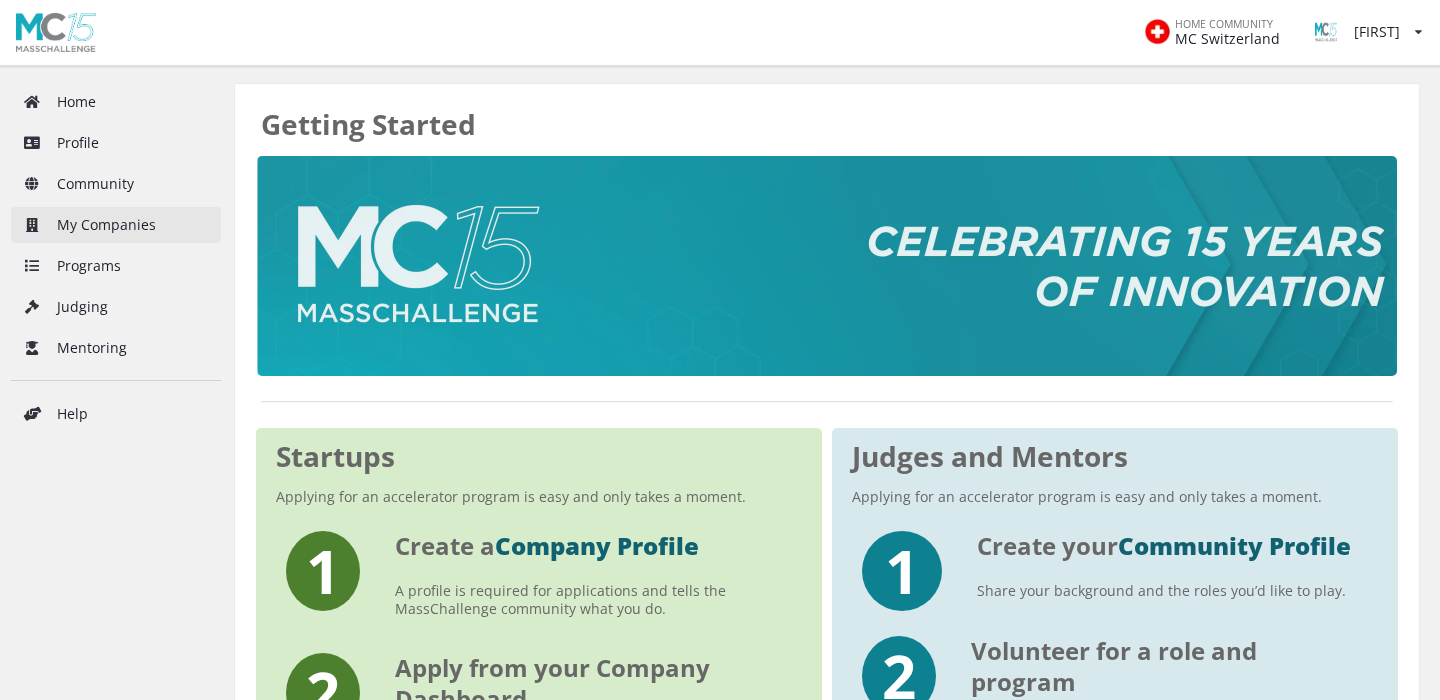 click on "My Companies" at bounding box center [116, 225] 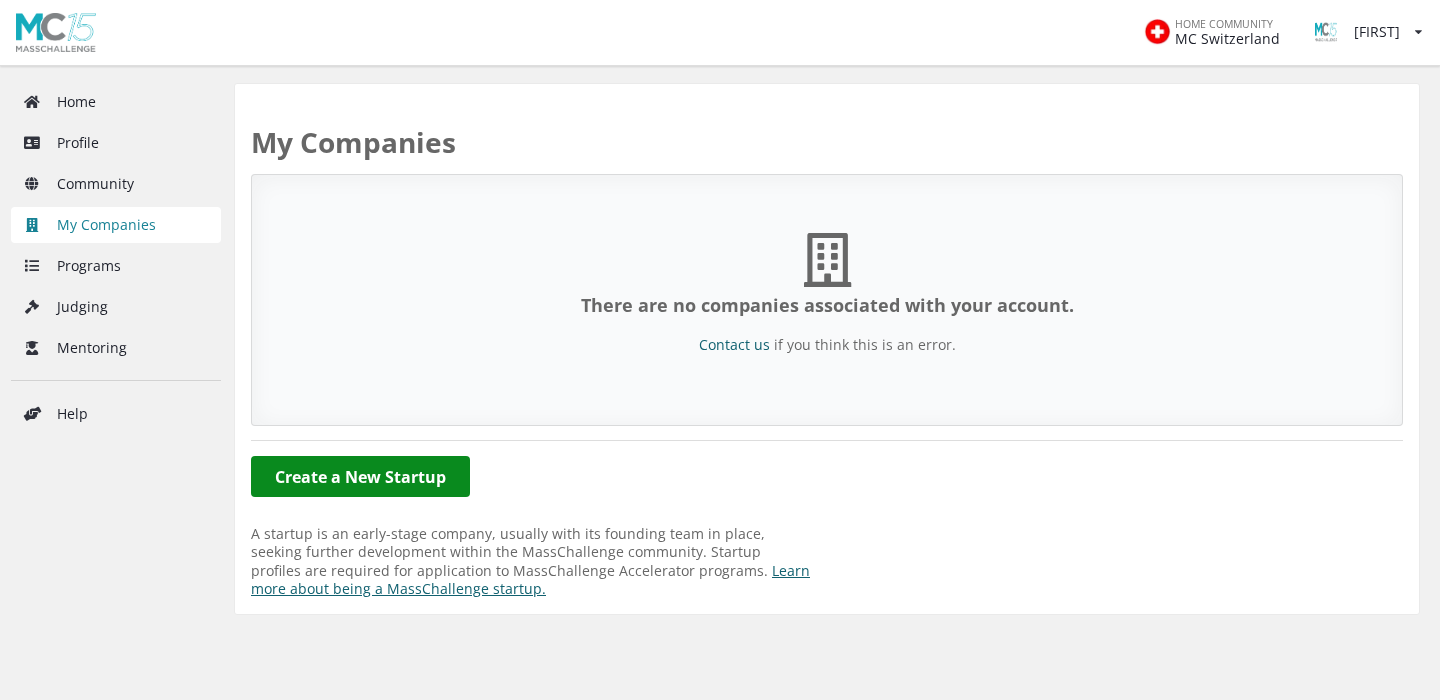 scroll, scrollTop: 0, scrollLeft: 0, axis: both 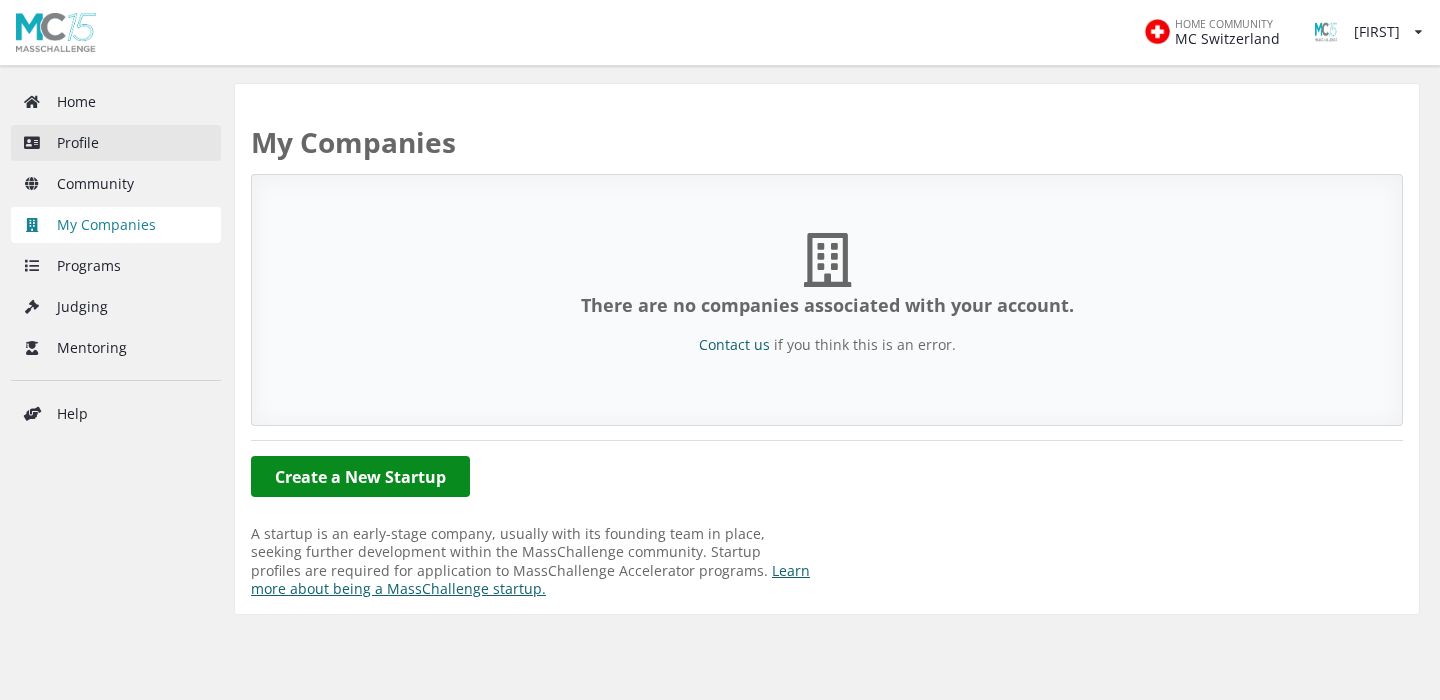click on "Profile" at bounding box center (116, 143) 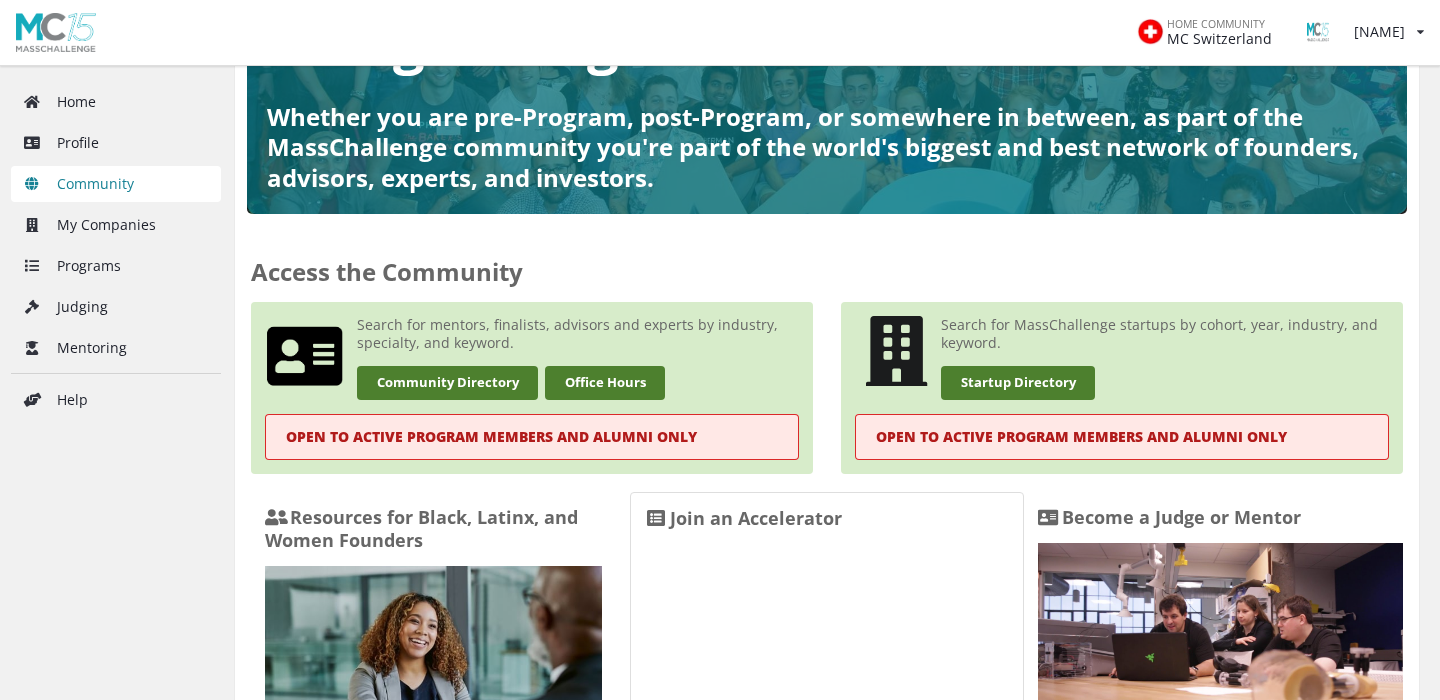 scroll, scrollTop: 242, scrollLeft: 0, axis: vertical 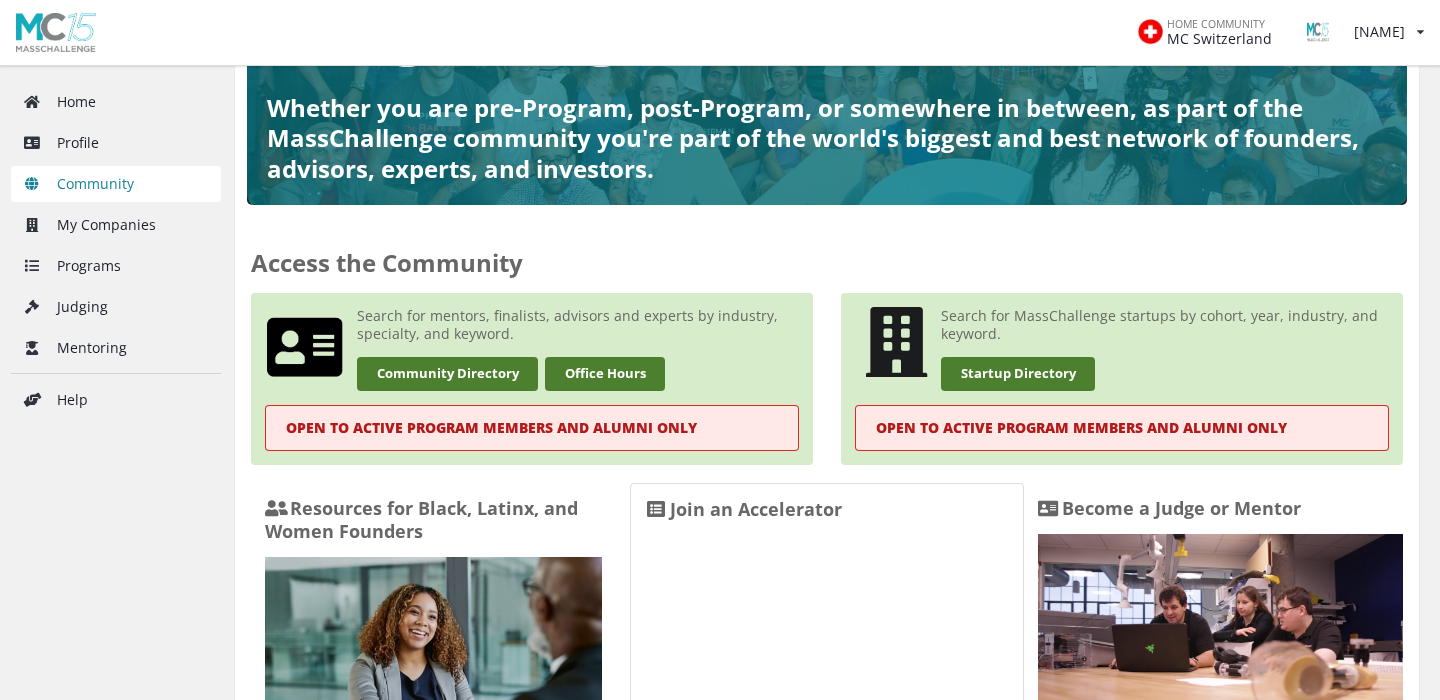click on "Search for mentors, finalists, advisors and experts by industry, specialty, and keyword.
Community Directory
Office Hours
OPEN TO ACTIVE PROGRAM MEMBERS AND ALUMNI ONLY" at bounding box center (532, 379) 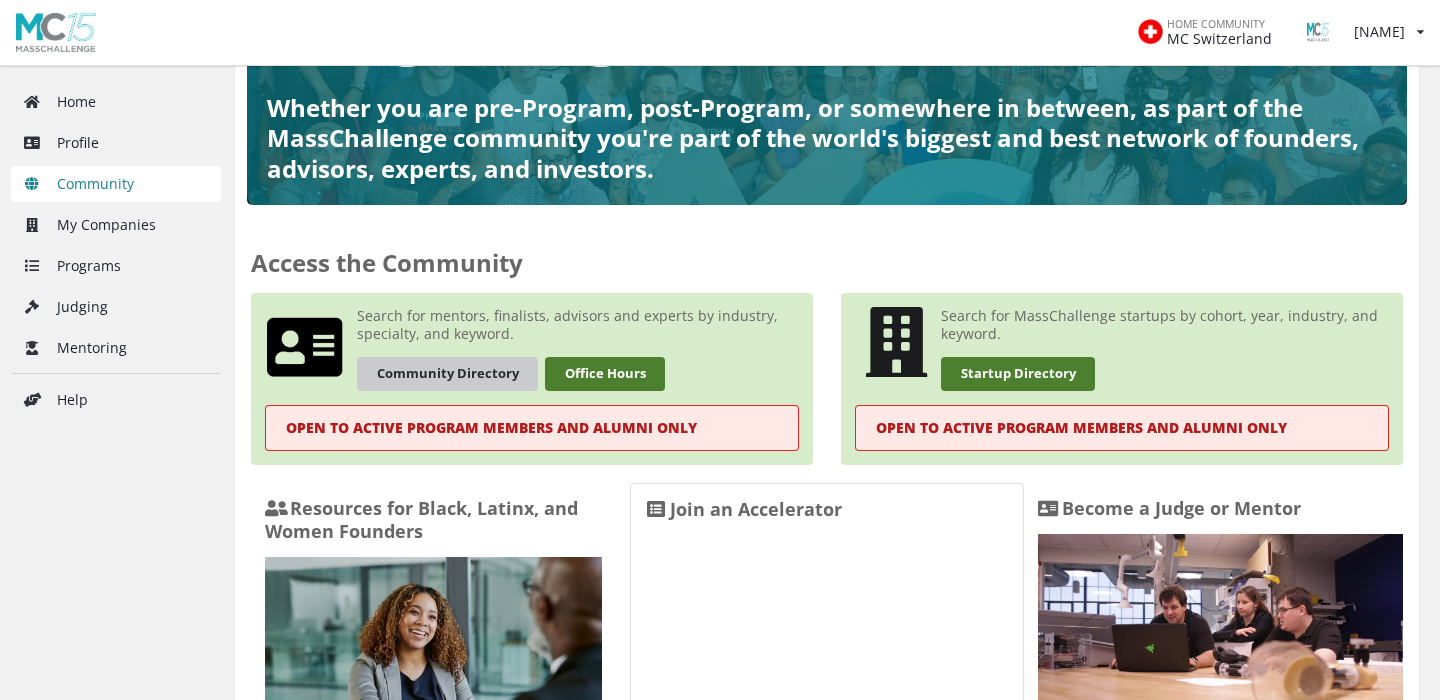 click on "Community Directory" at bounding box center [447, 373] 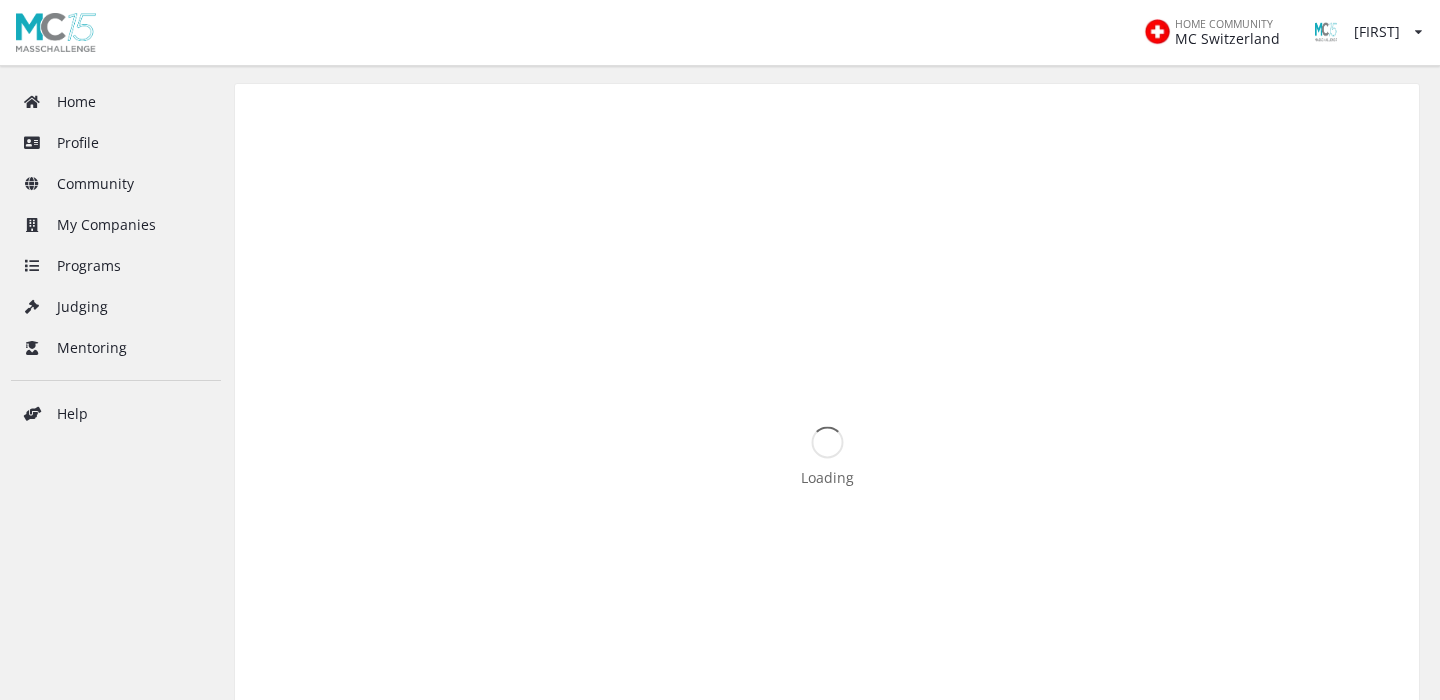 scroll, scrollTop: 0, scrollLeft: 0, axis: both 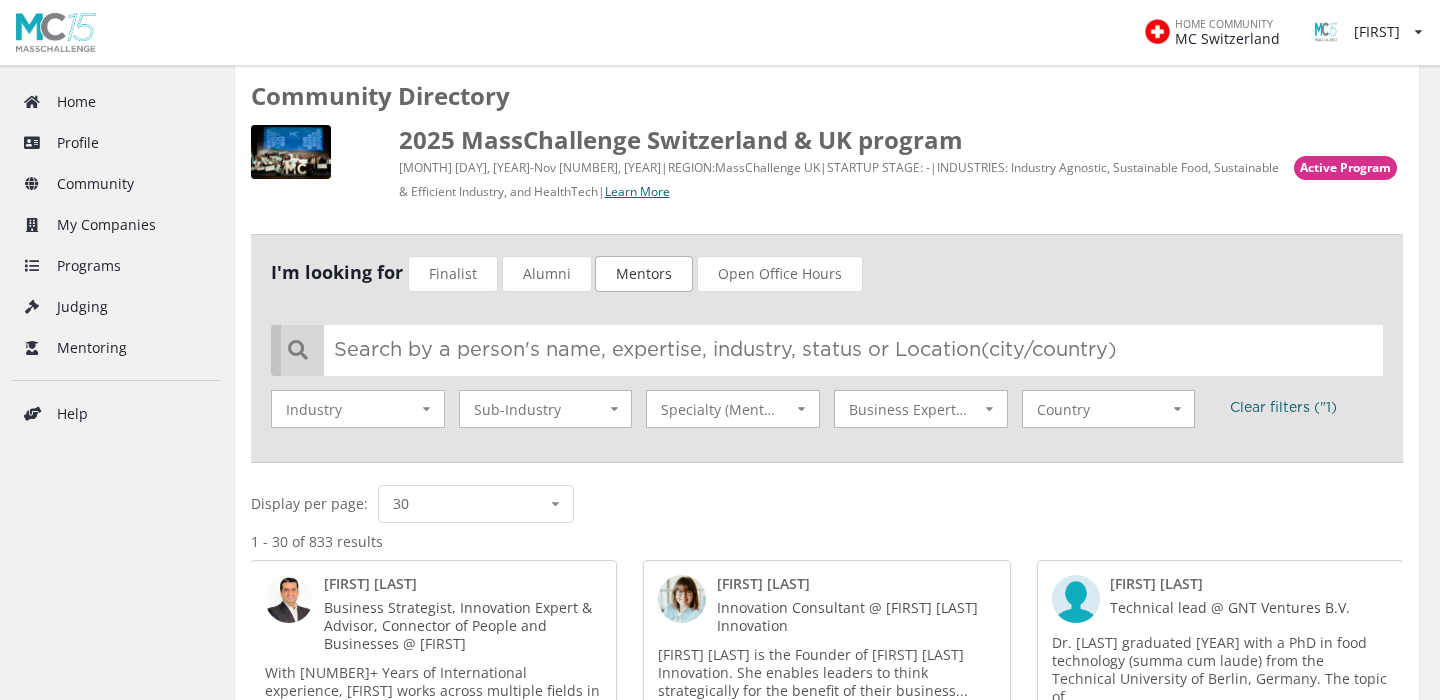 click on "Mentors" at bounding box center (644, 274) 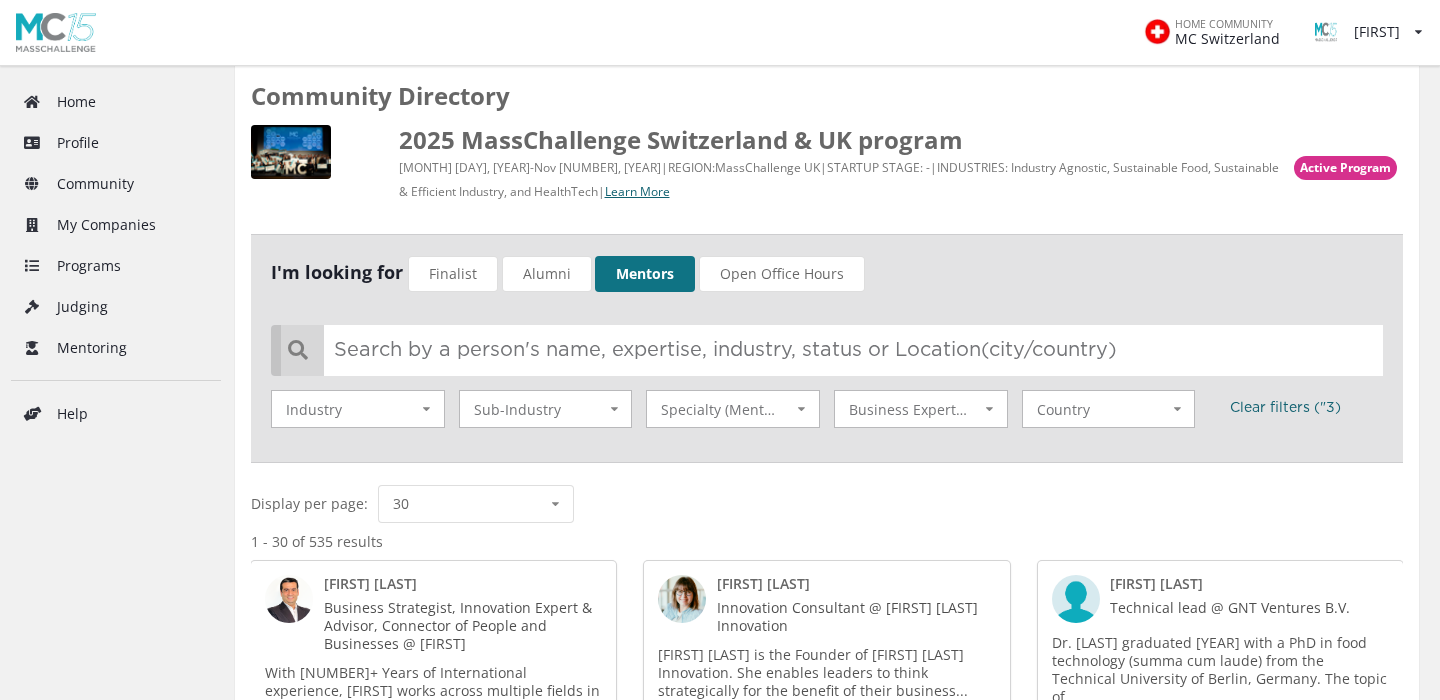 click on "Mentors" at bounding box center (645, 274) 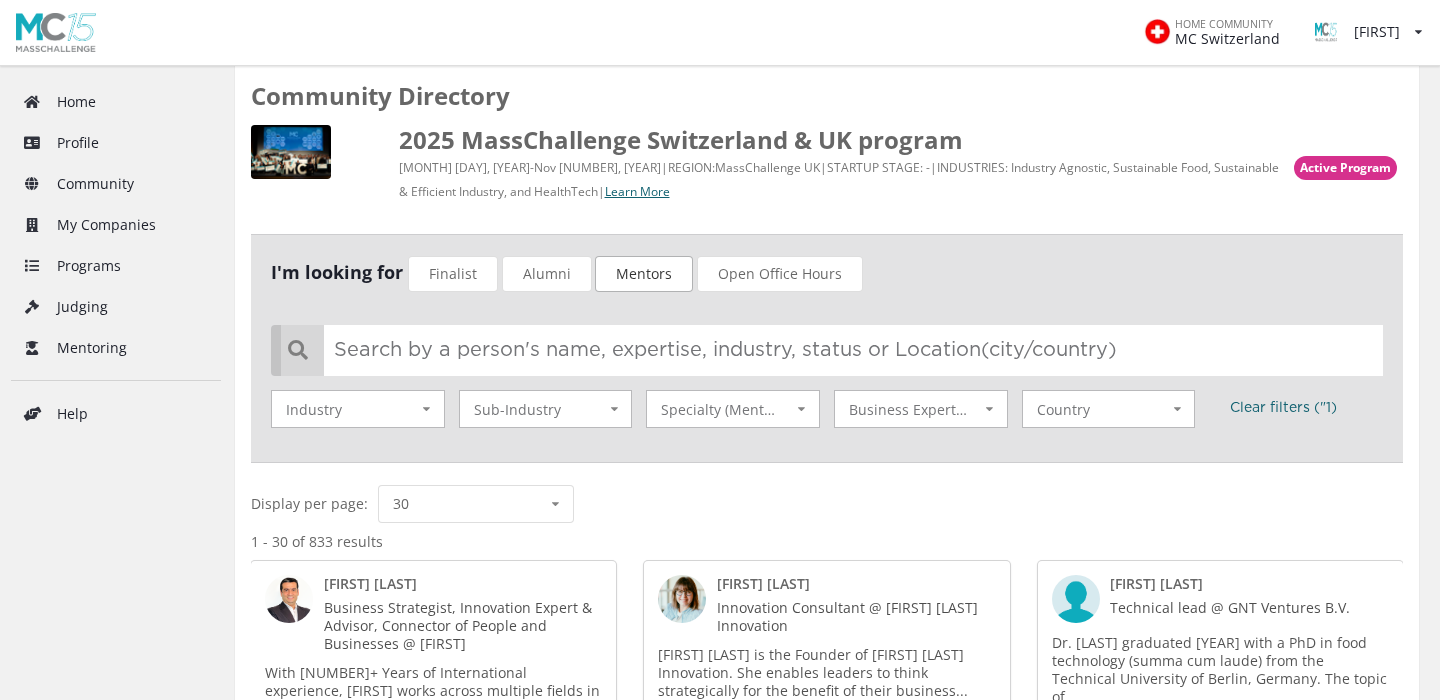 click on "Mentors" at bounding box center (644, 274) 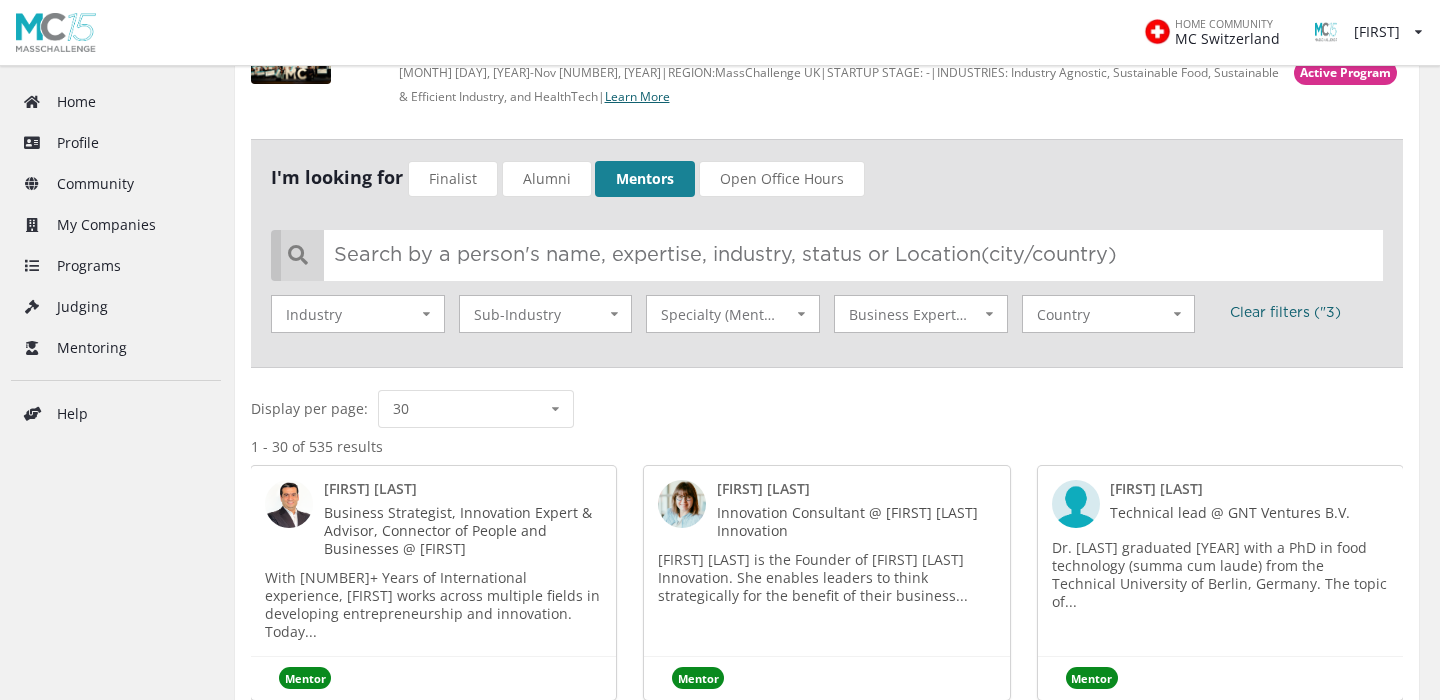 scroll, scrollTop: 179, scrollLeft: 0, axis: vertical 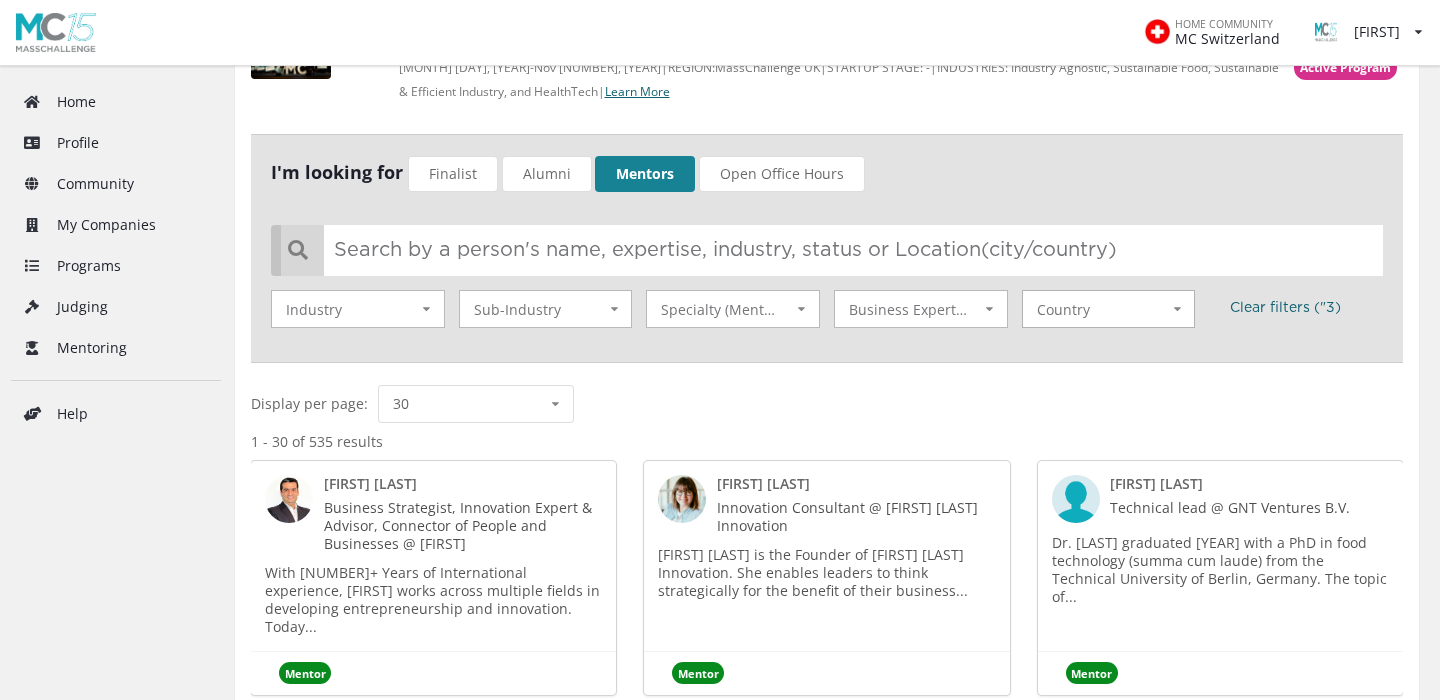 click at bounding box center (426, 309) 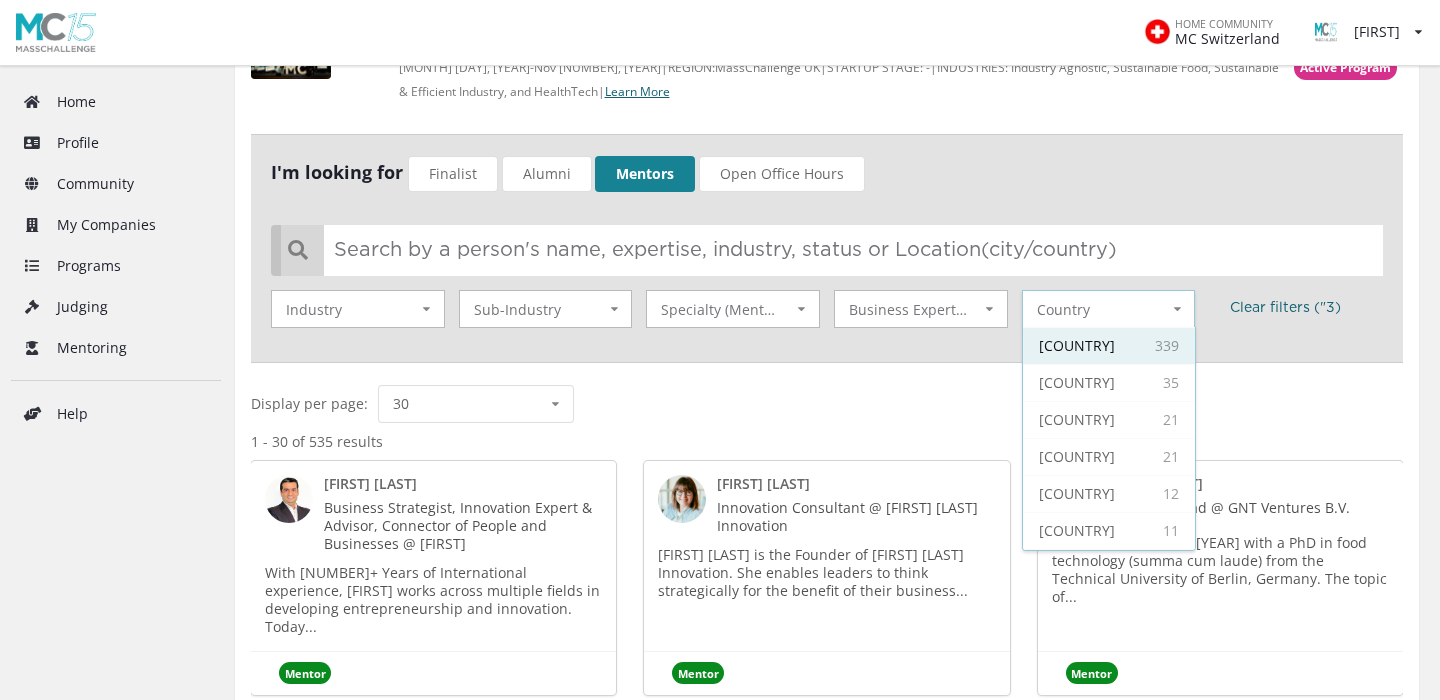 click on "[NUMBER] [CITY]" at bounding box center [1109, 345] 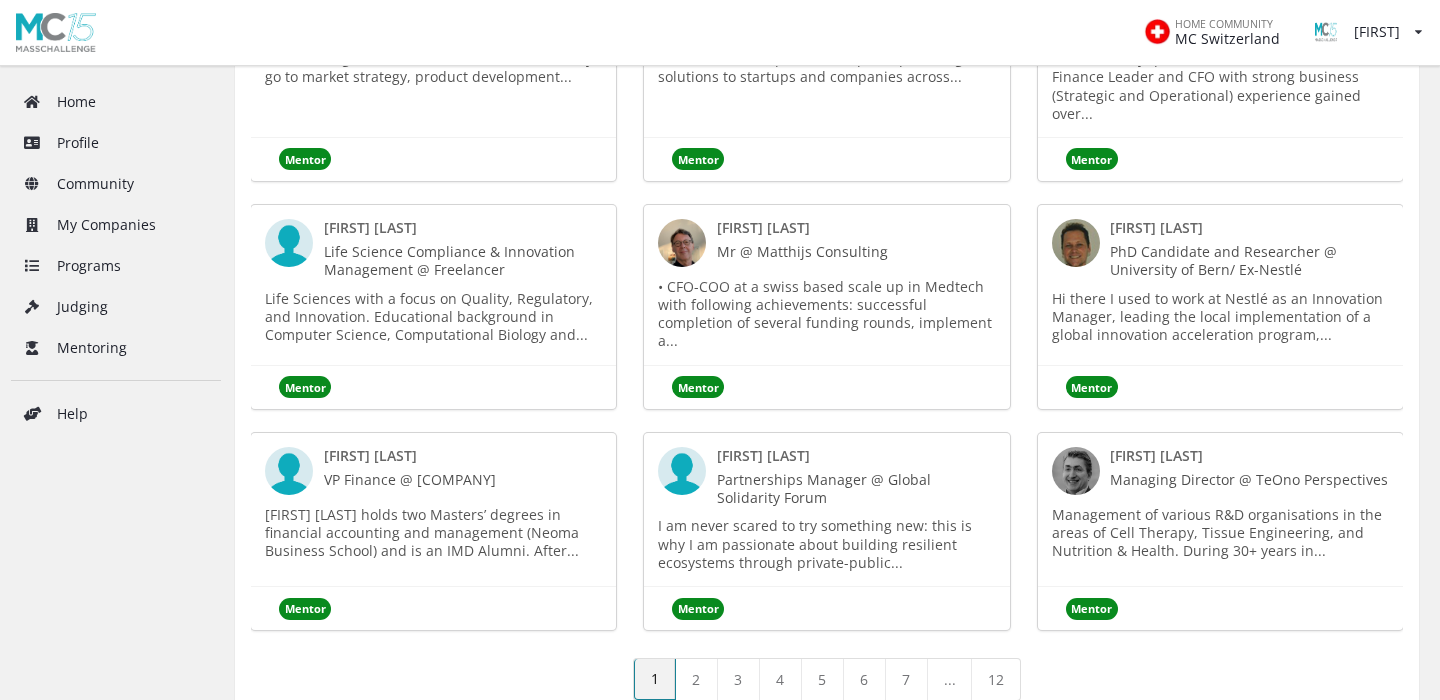 scroll, scrollTop: 2408, scrollLeft: 0, axis: vertical 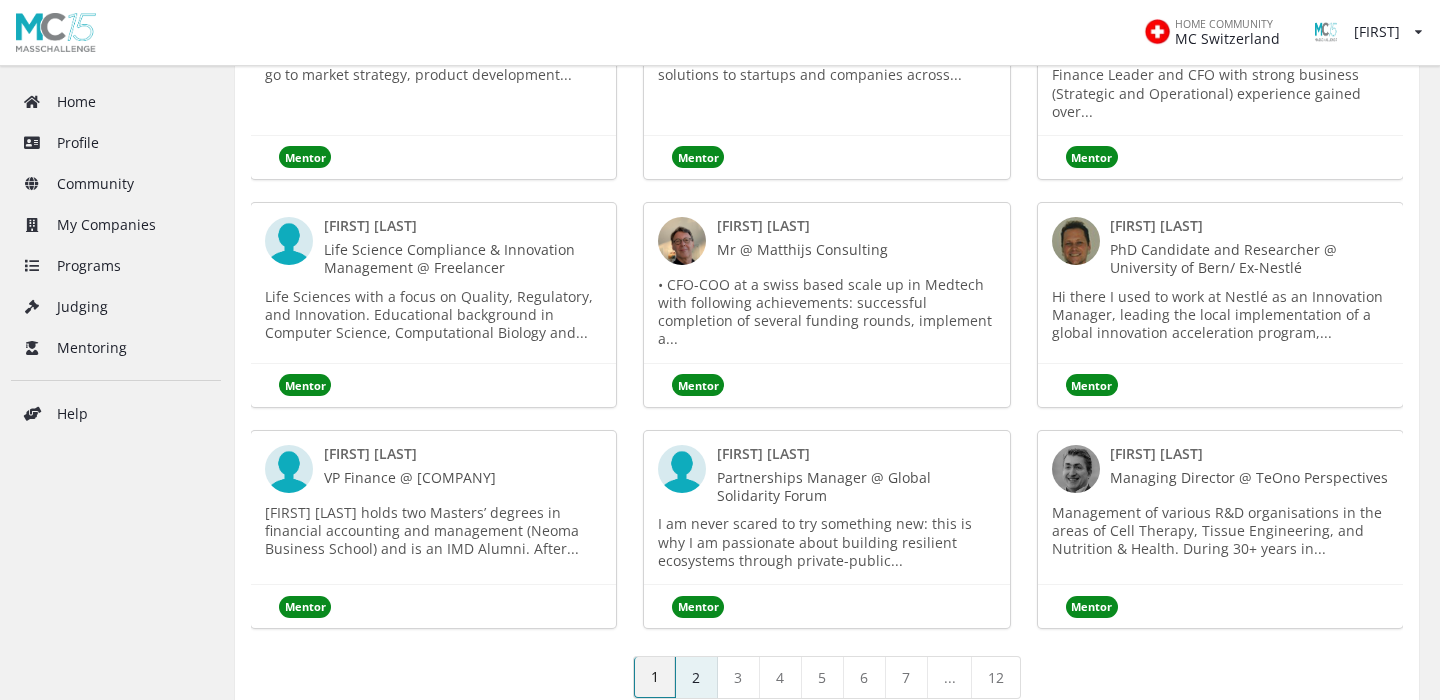 click on "2" at bounding box center (610, 641) 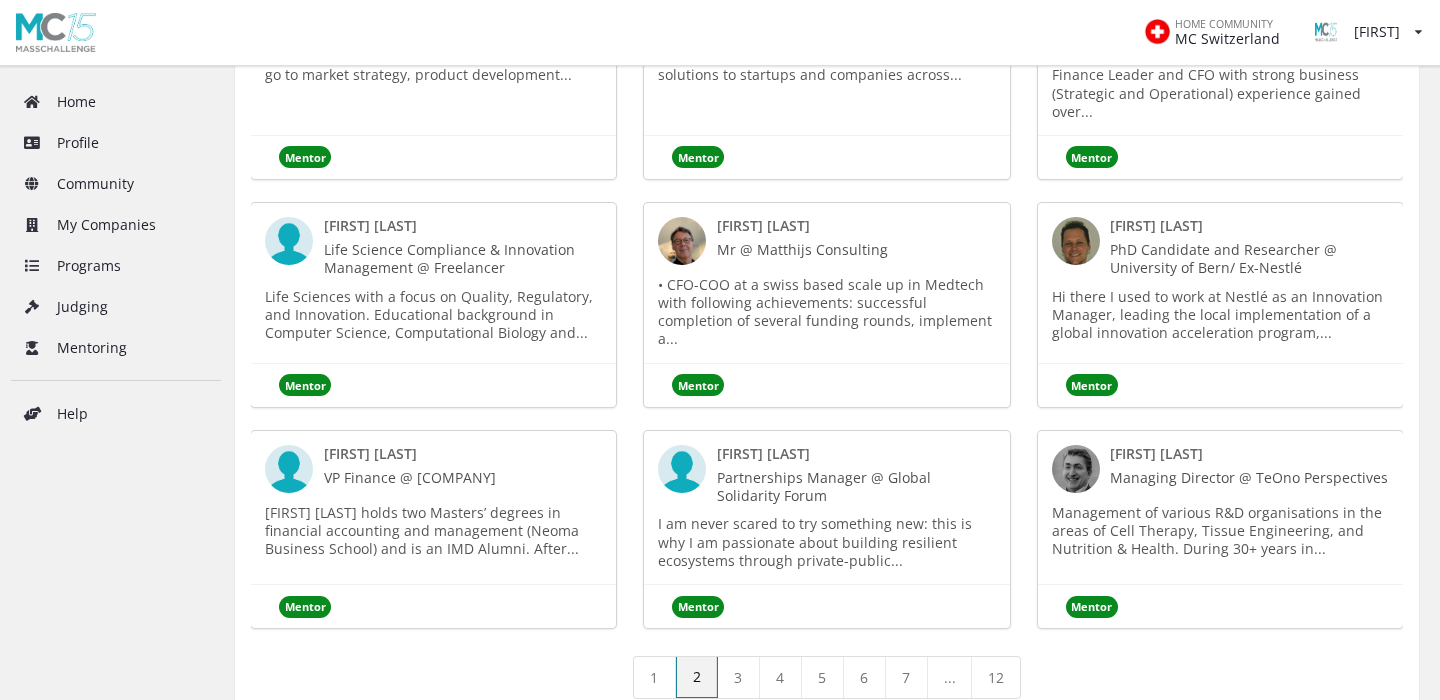 scroll, scrollTop: 0, scrollLeft: 0, axis: both 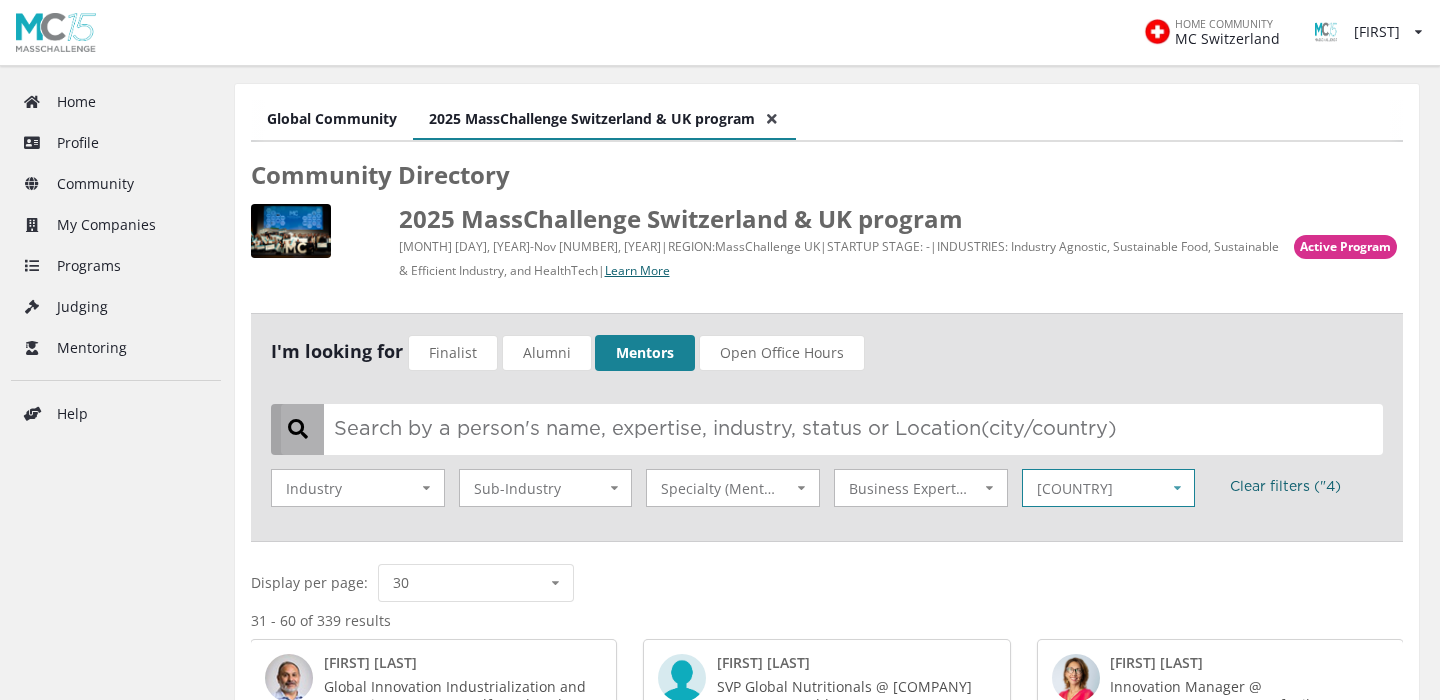 click at bounding box center (832, 429) 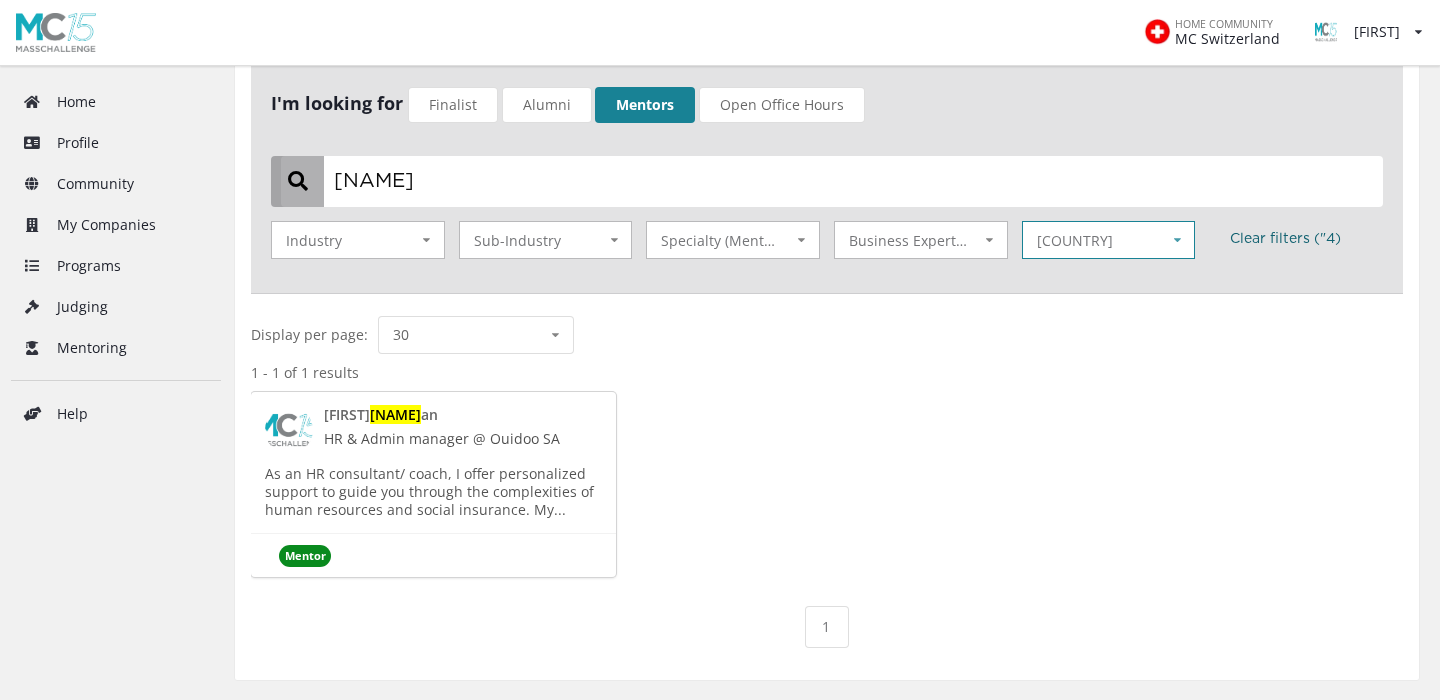 scroll, scrollTop: 276, scrollLeft: 0, axis: vertical 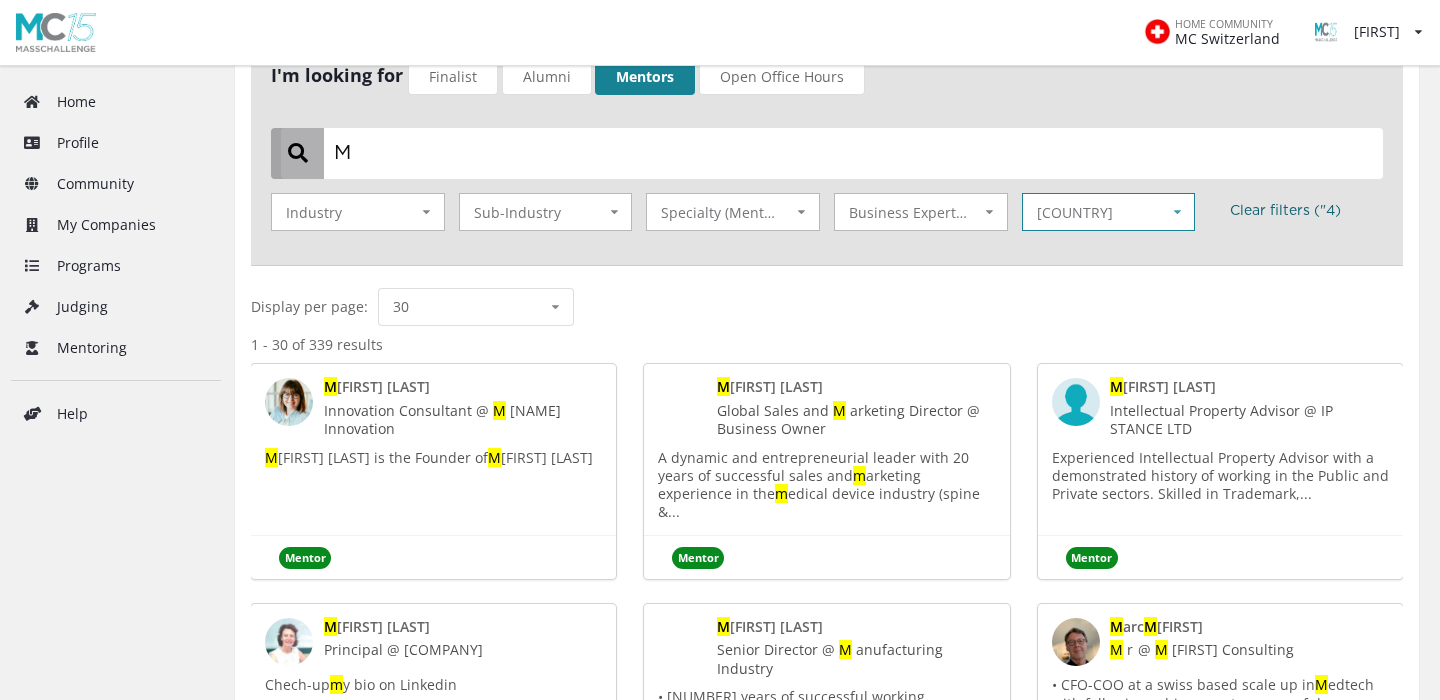 type 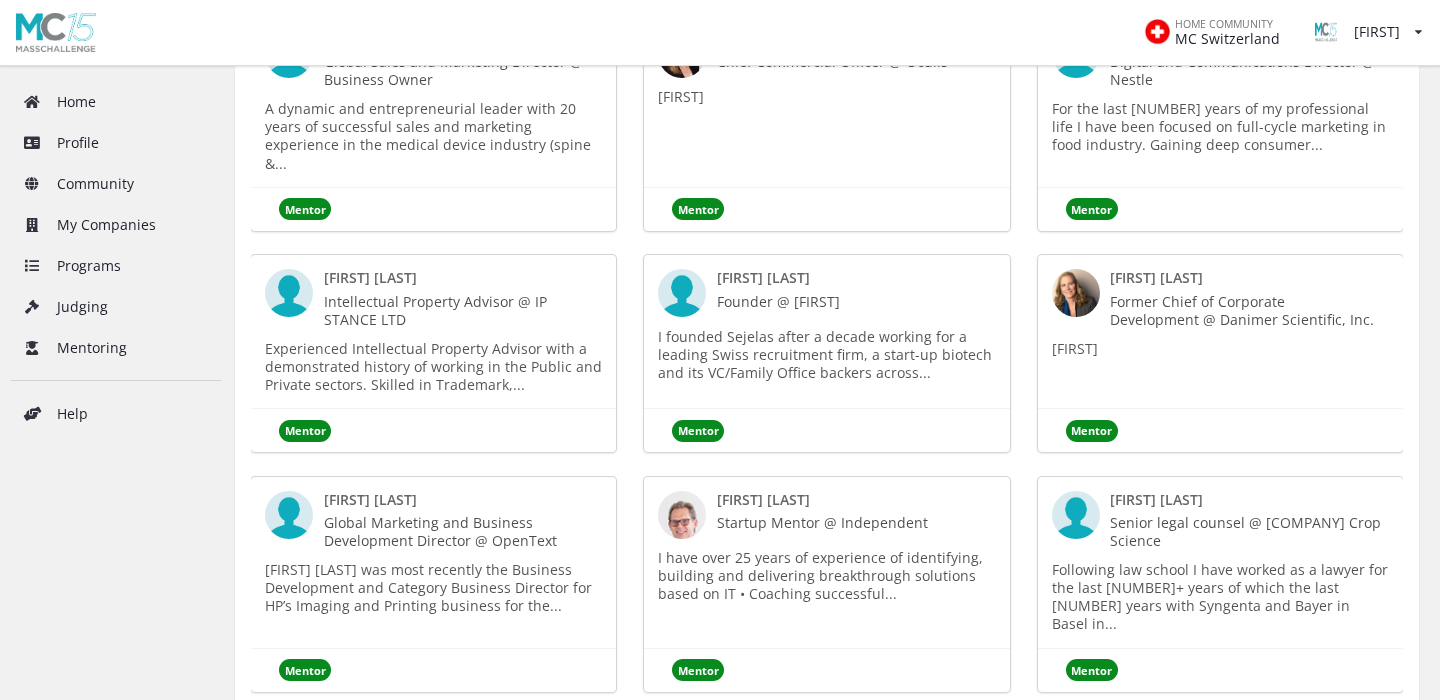 scroll, scrollTop: 1131, scrollLeft: 0, axis: vertical 